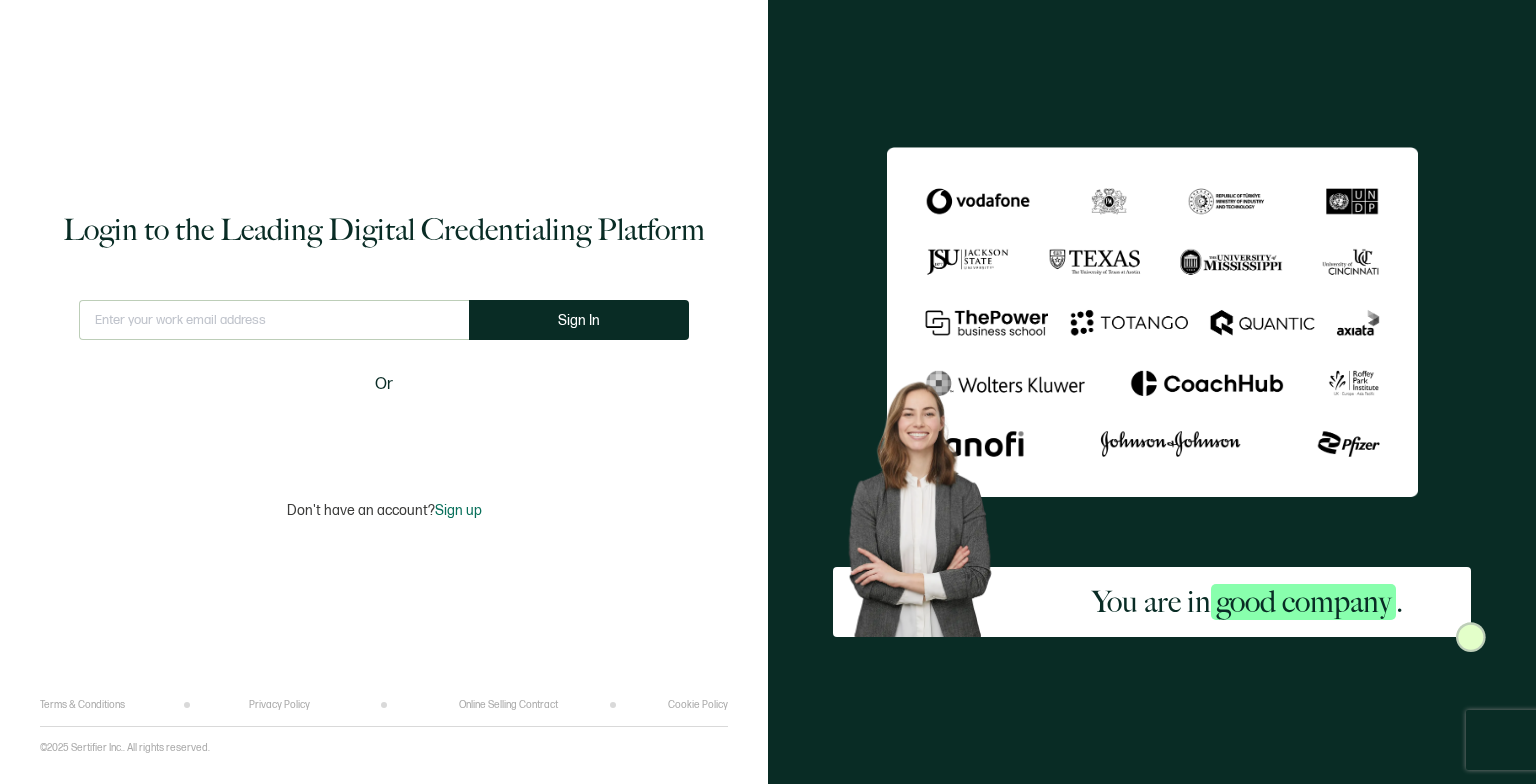 scroll, scrollTop: 0, scrollLeft: 0, axis: both 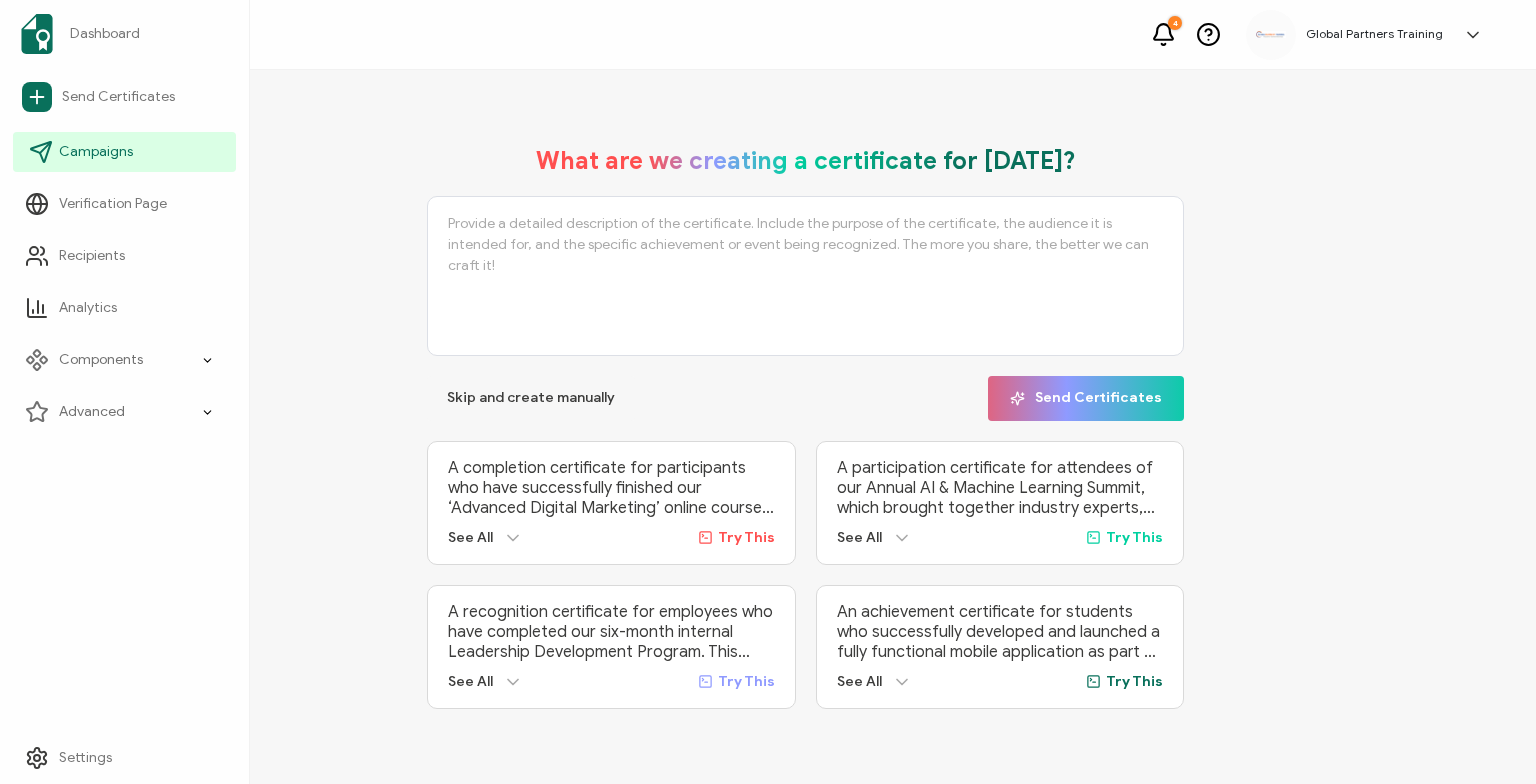 click on "Campaigns" at bounding box center (96, 152) 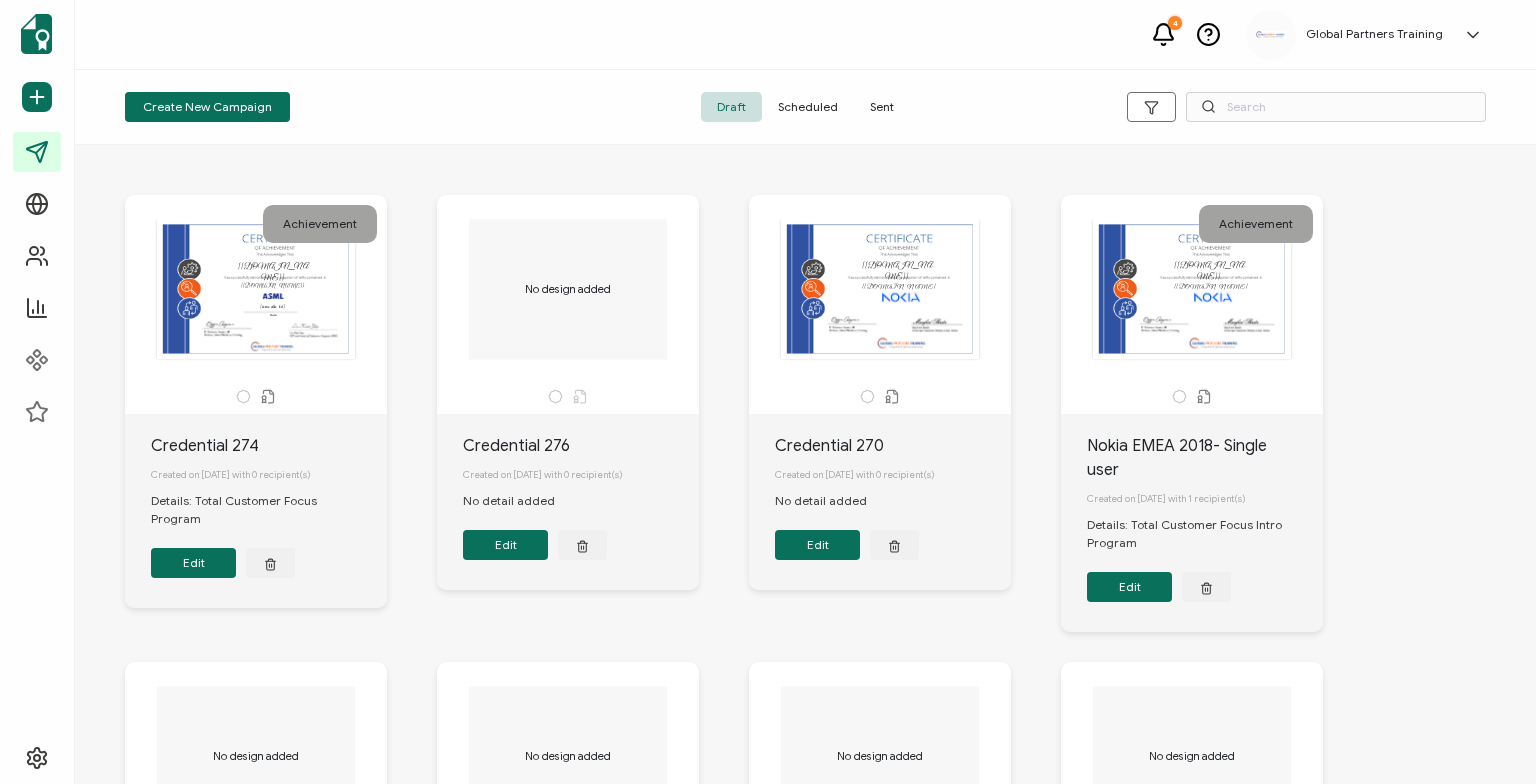 click on "Sent" at bounding box center [882, 107] 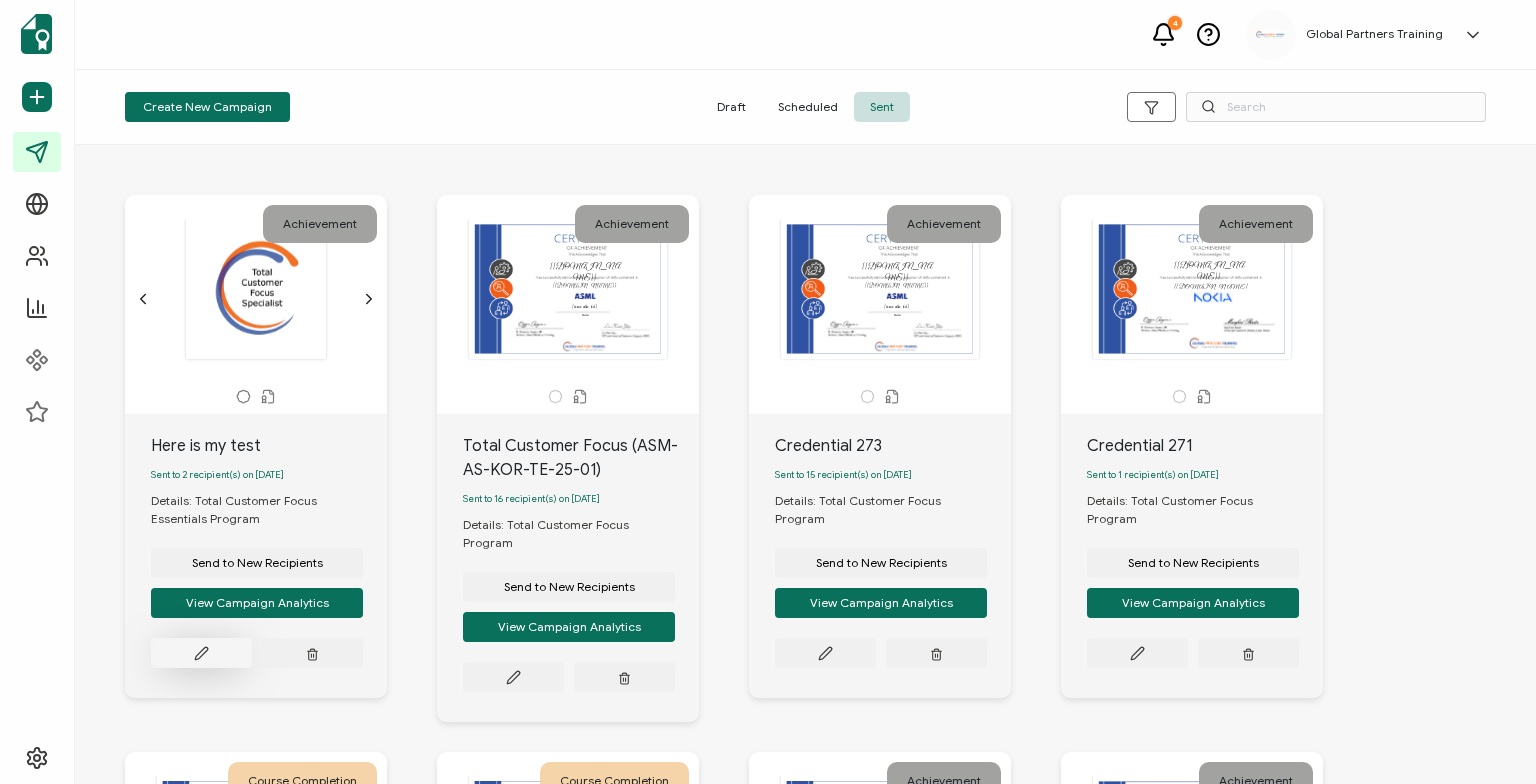 click 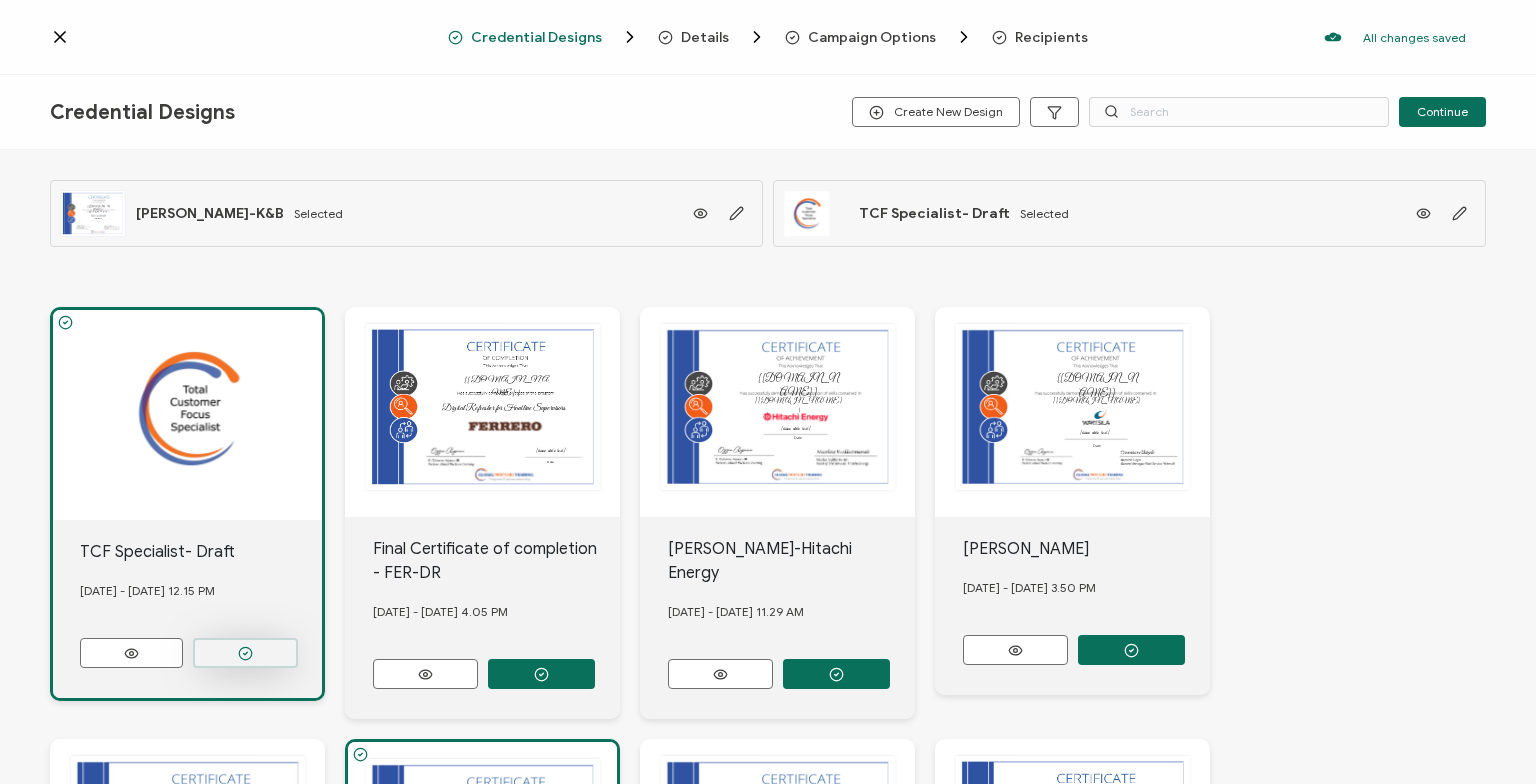 click 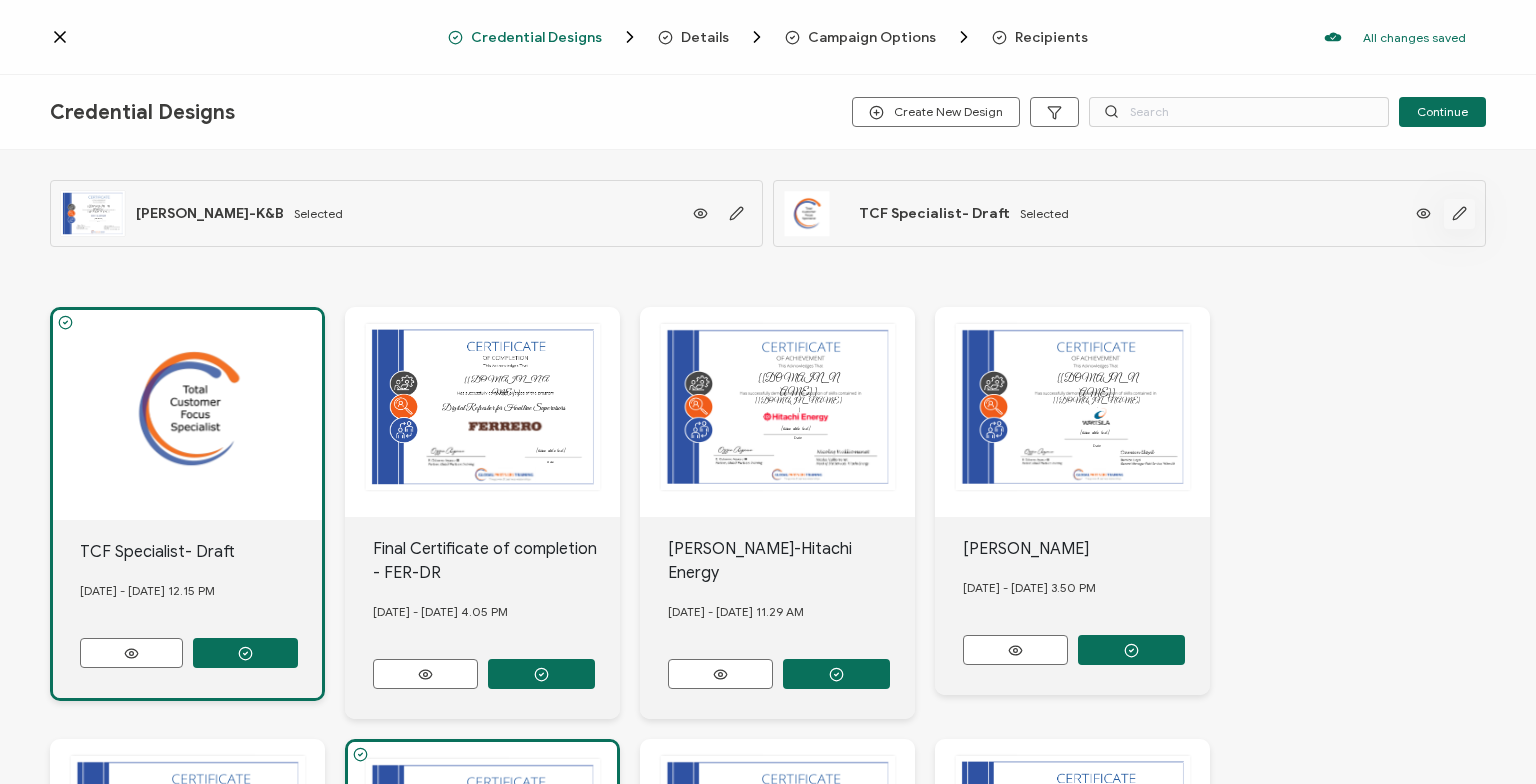 click 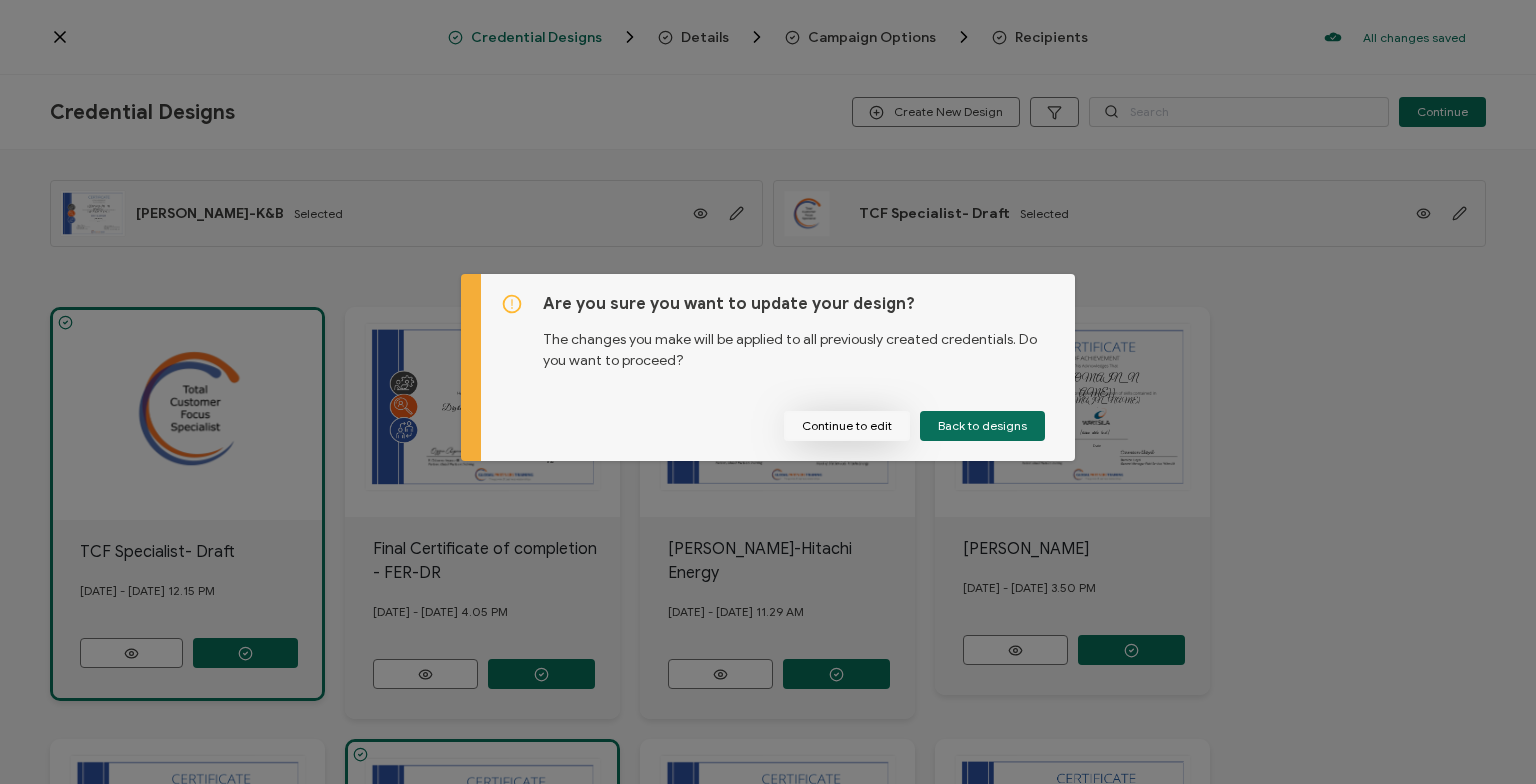 click on "Continue to edit" at bounding box center (847, 426) 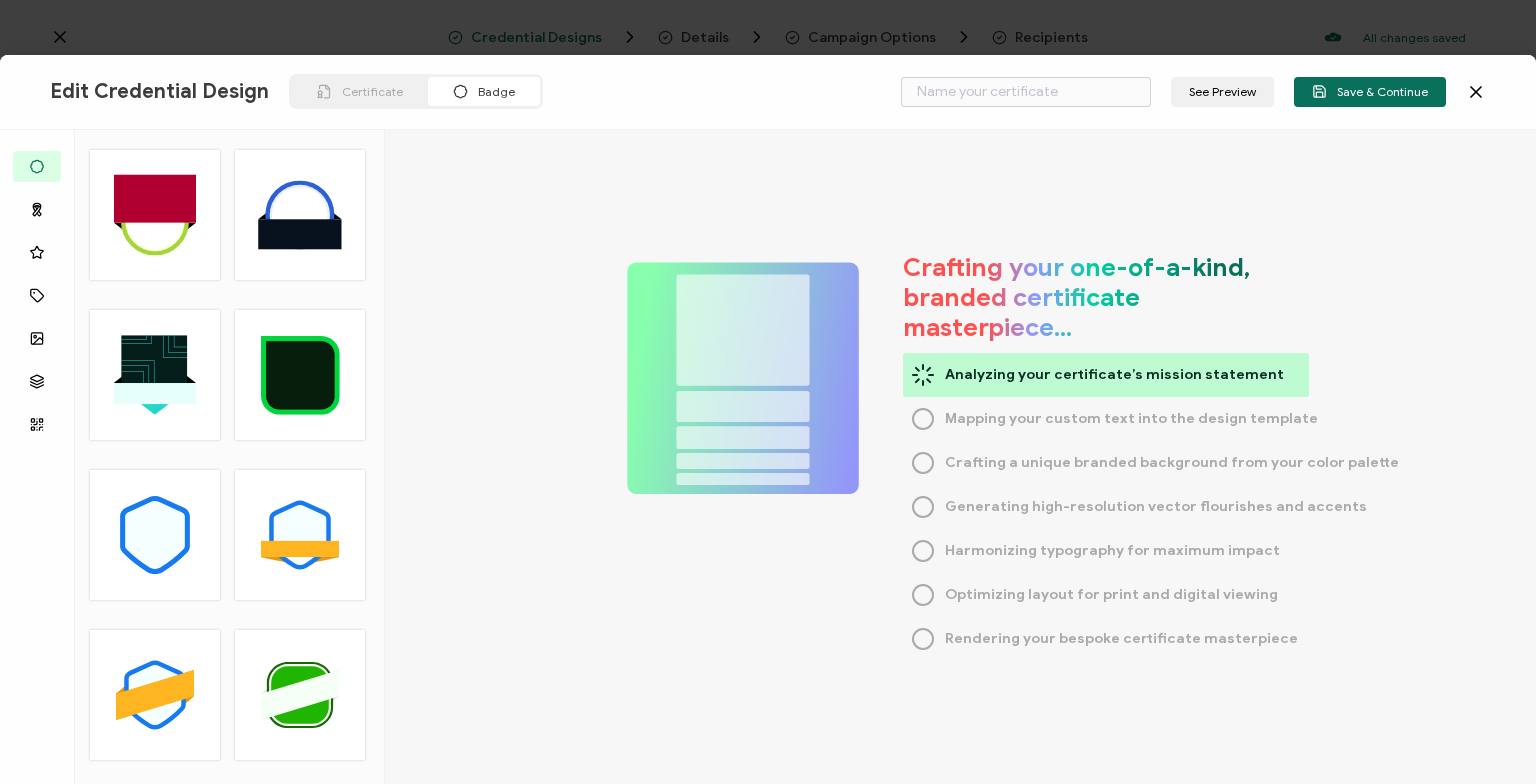 type on "TCF Specialist- Draft" 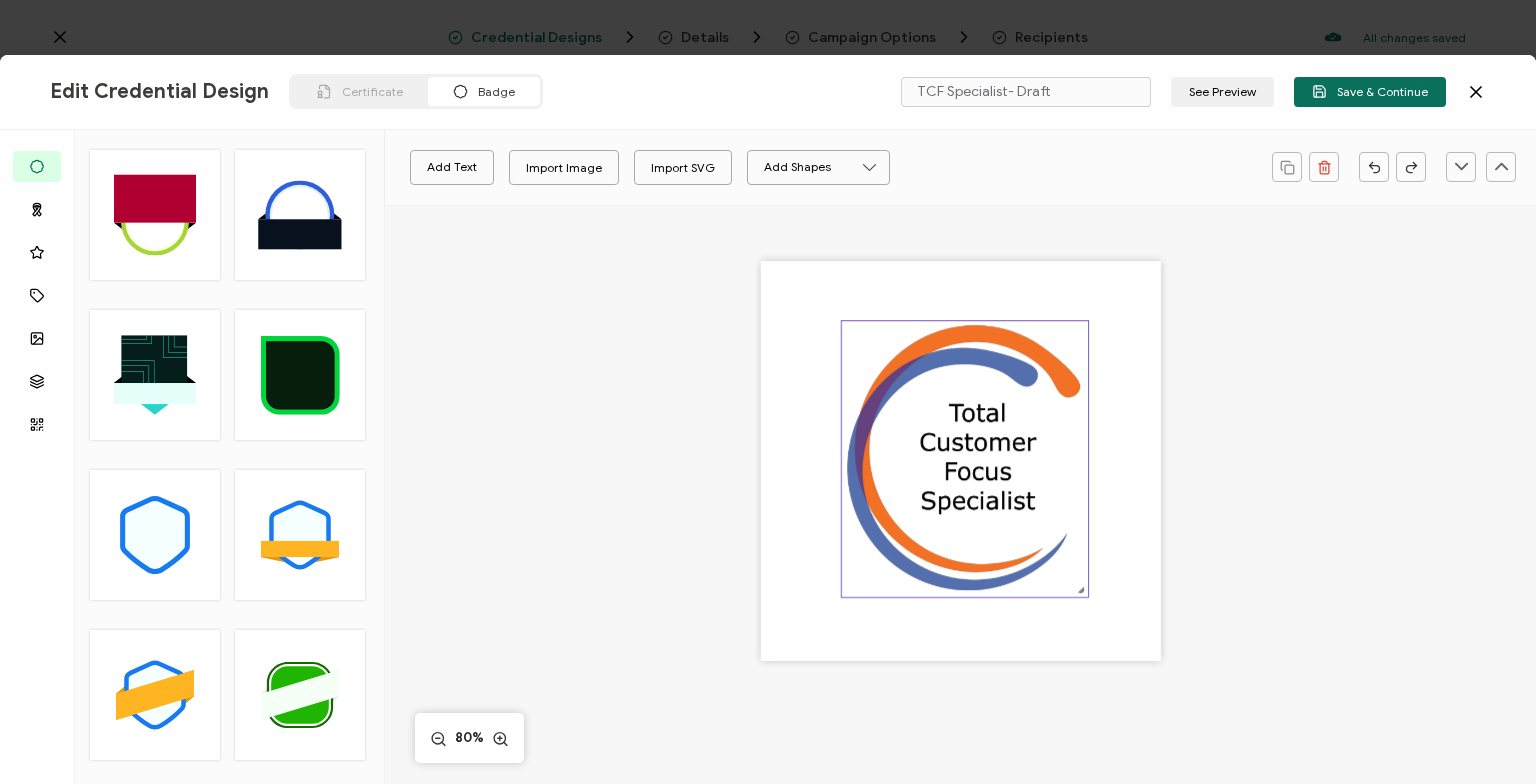 click at bounding box center [964, 458] 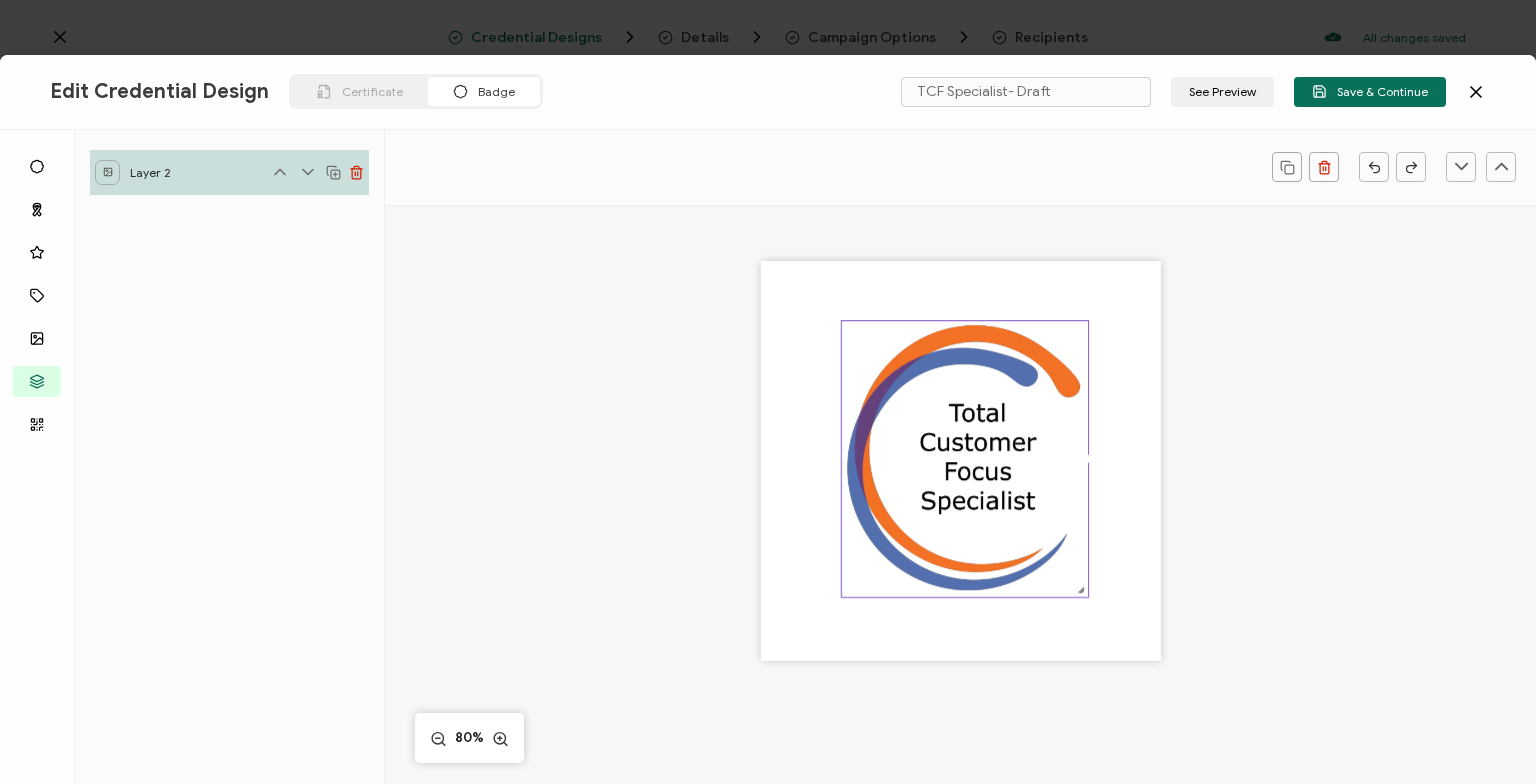 click 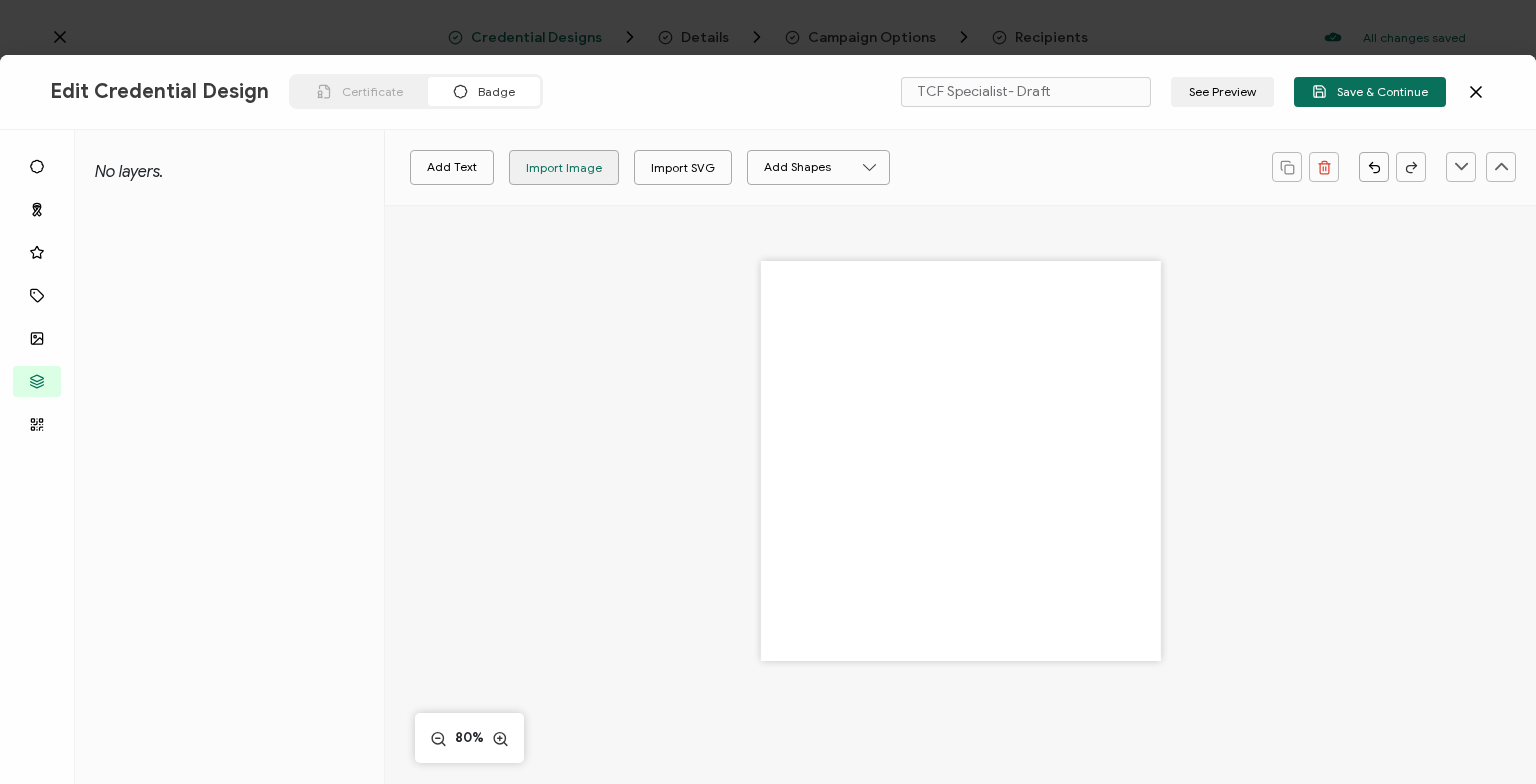 click on "Import Image" at bounding box center [564, 167] 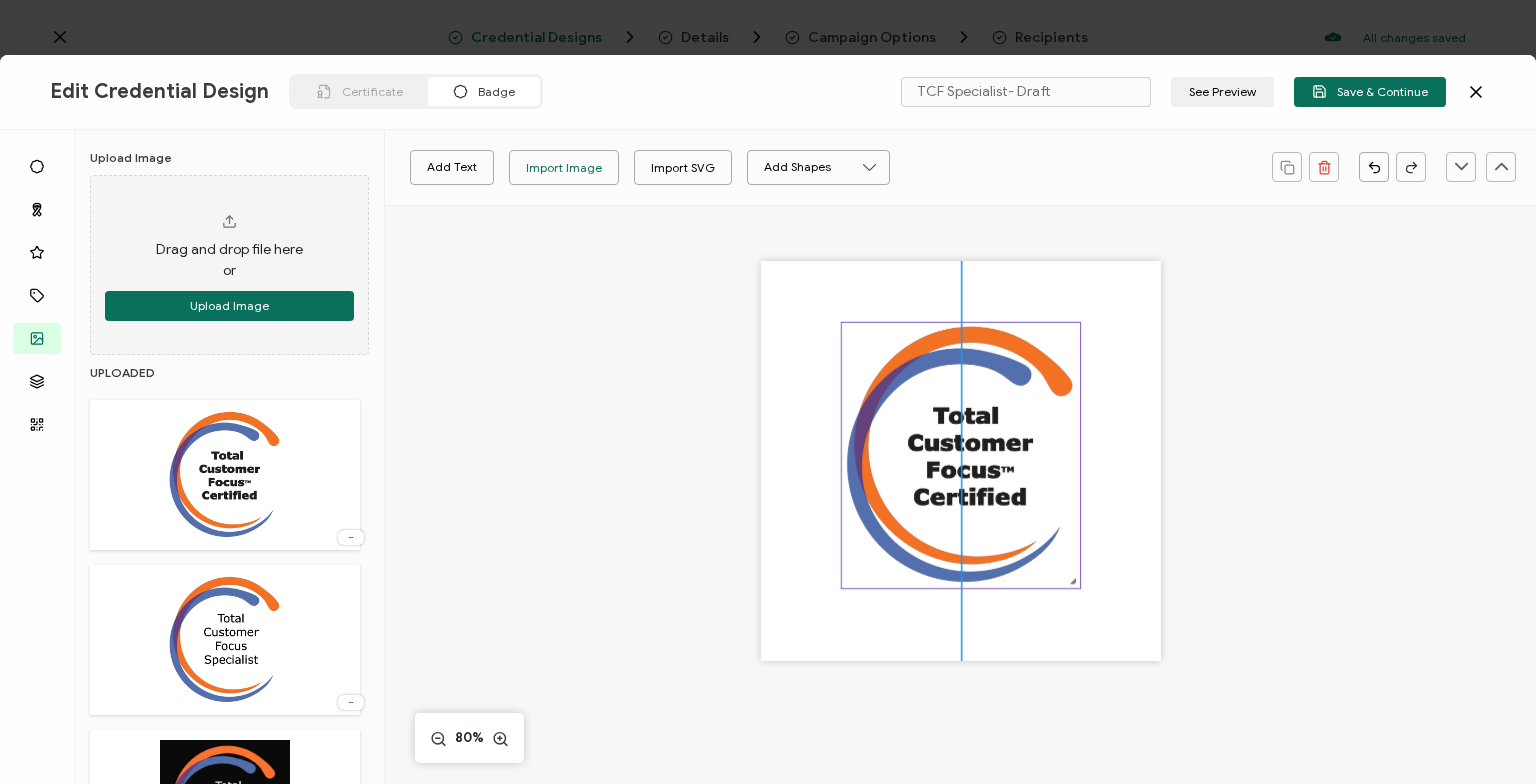 drag, startPoint x: 1002, startPoint y: 432, endPoint x: 1005, endPoint y: 413, distance: 19.235384 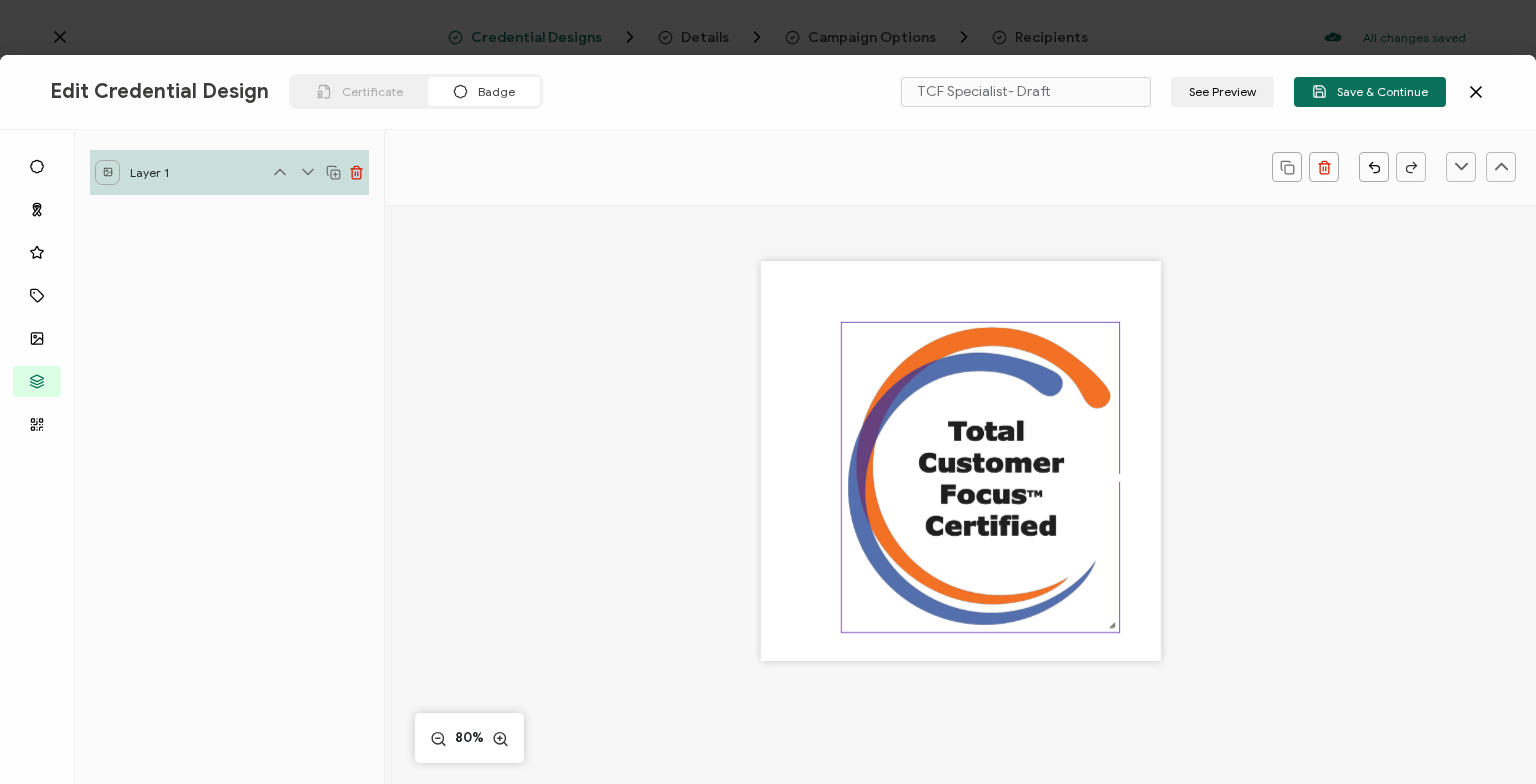 drag, startPoint x: 1075, startPoint y: 582, endPoint x: 1126, endPoint y: 606, distance: 56.364883 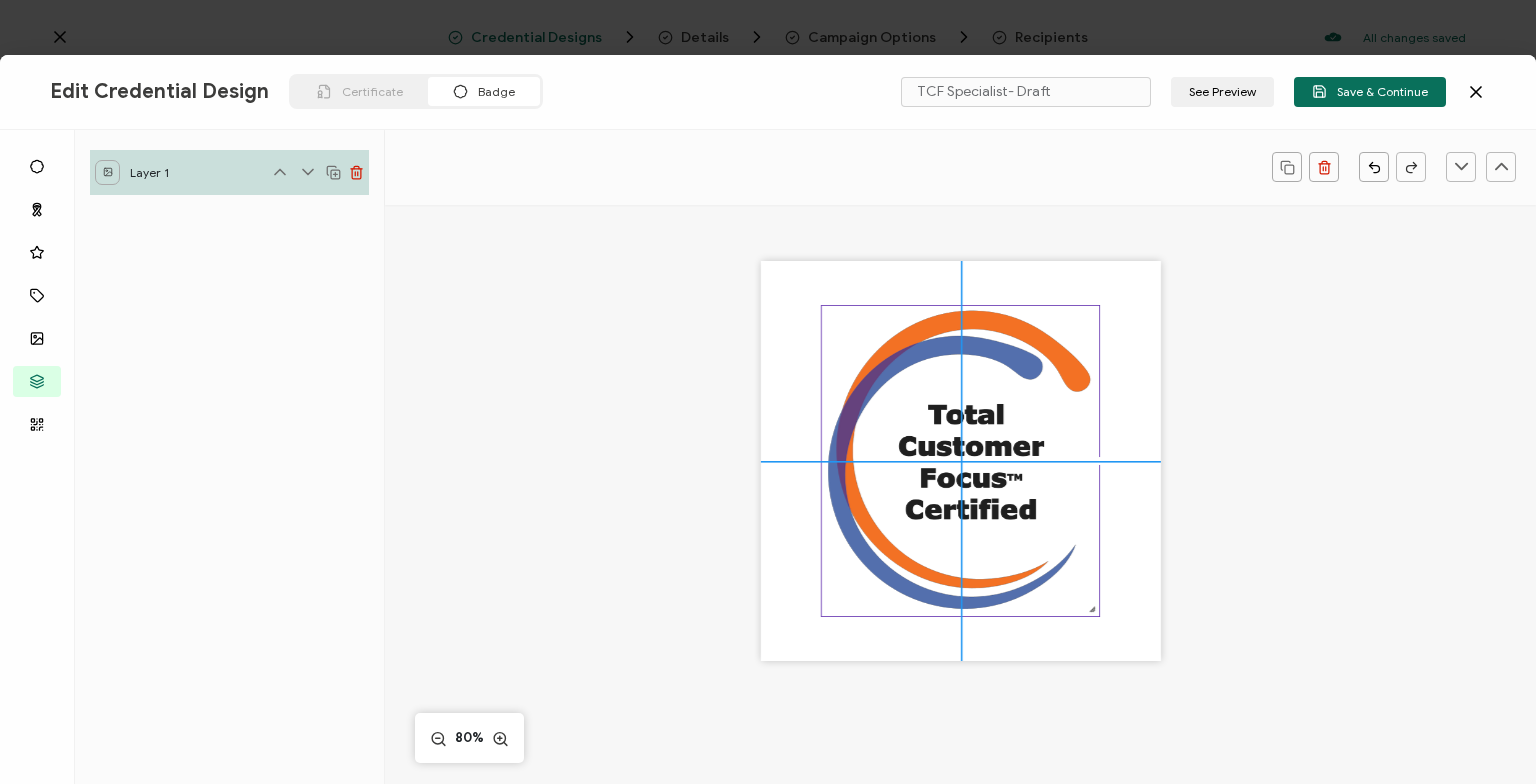 drag, startPoint x: 1012, startPoint y: 500, endPoint x: 994, endPoint y: 484, distance: 24.083189 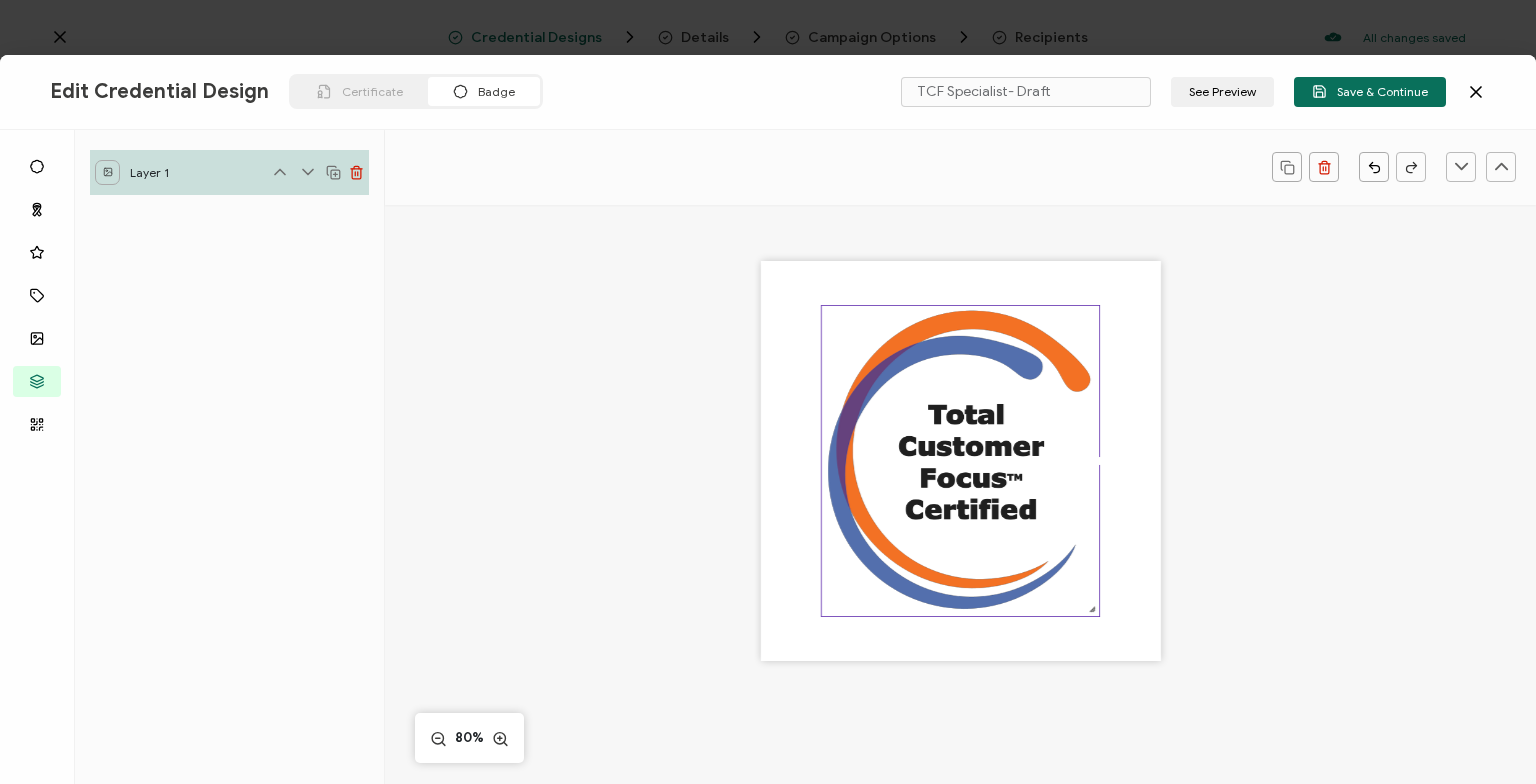 click at bounding box center [960, 489] 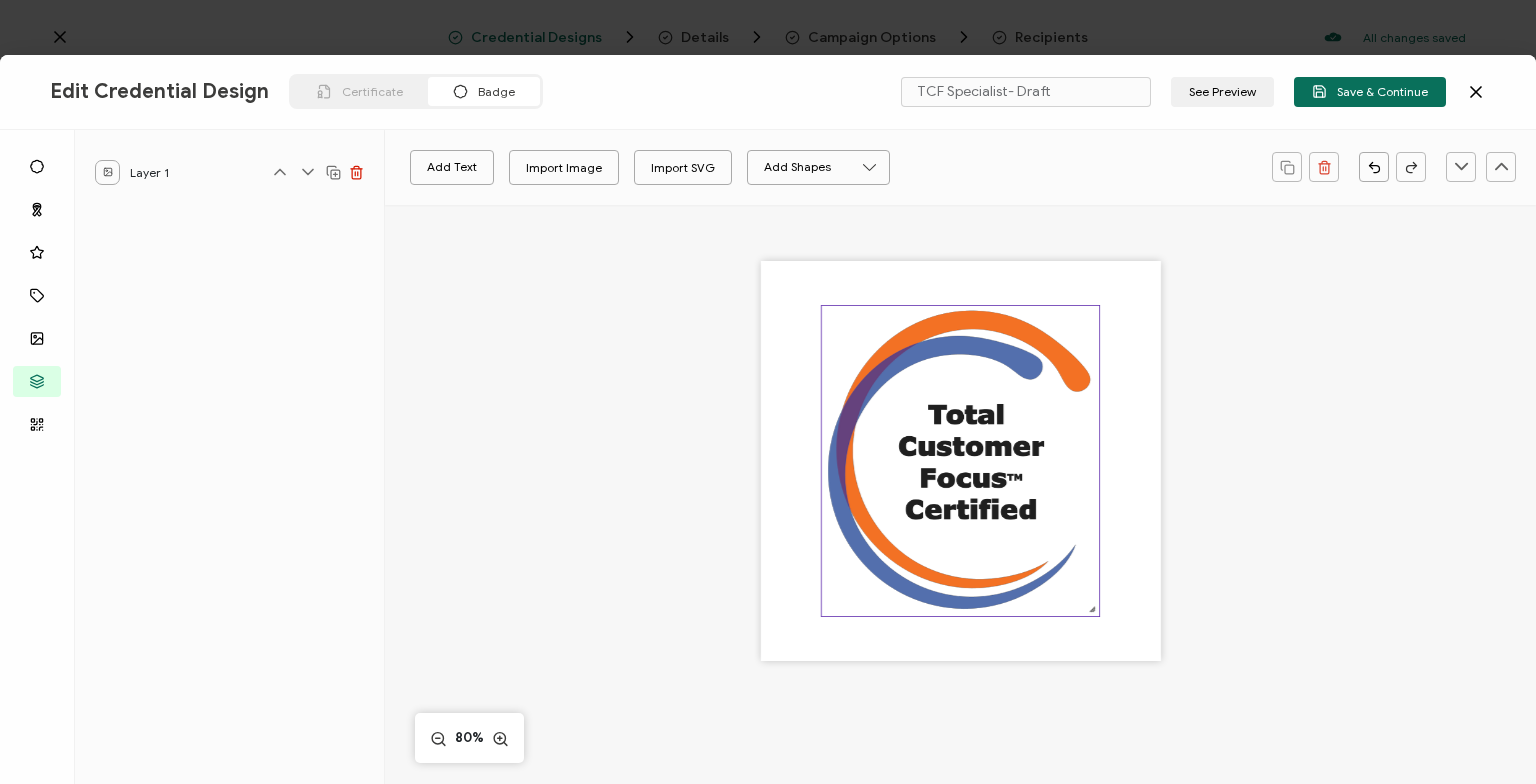 click at bounding box center [961, 461] 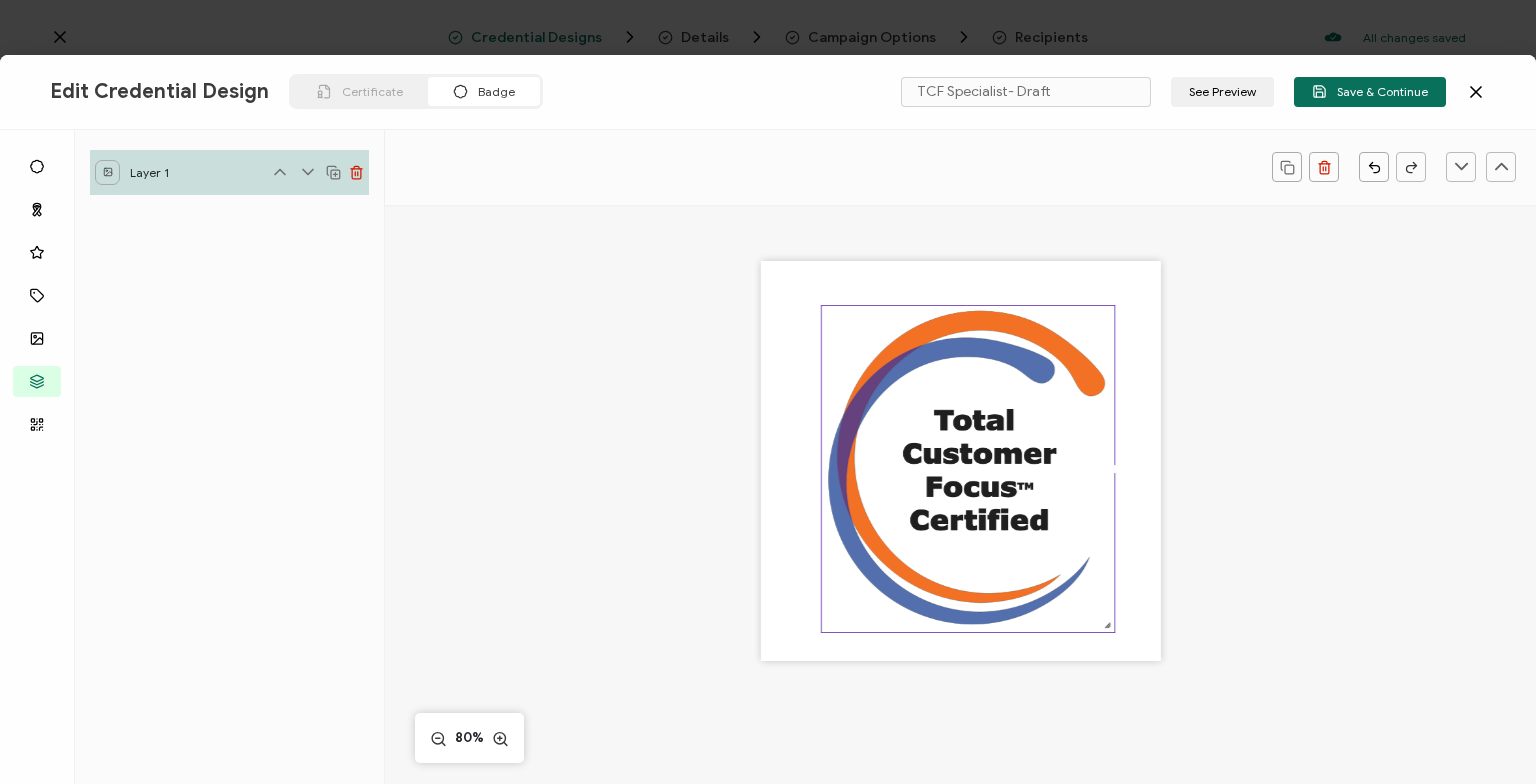 drag, startPoint x: 1091, startPoint y: 604, endPoint x: 1109, endPoint y: 611, distance: 19.313208 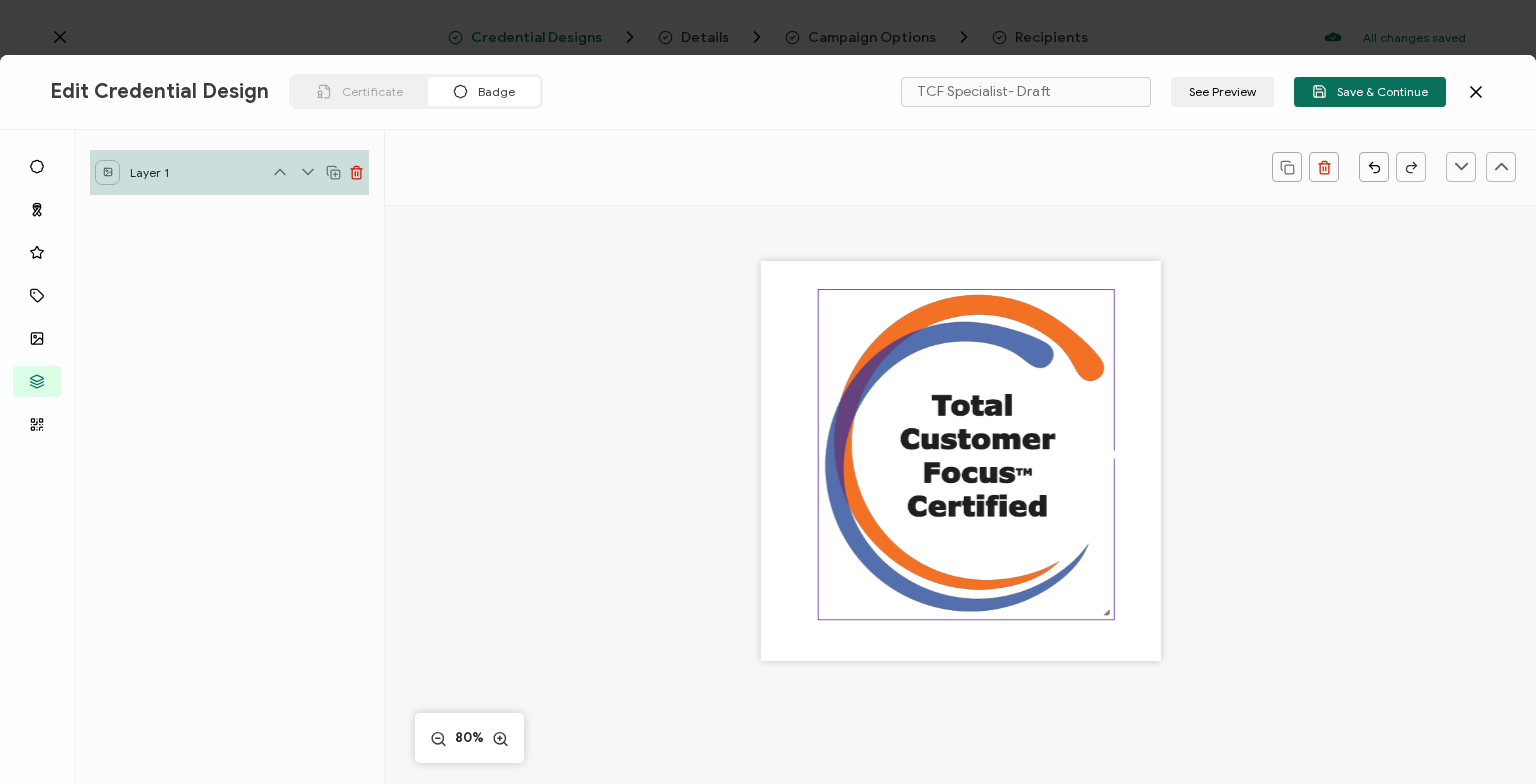 drag, startPoint x: 1021, startPoint y: 542, endPoint x: 1018, endPoint y: 526, distance: 16.27882 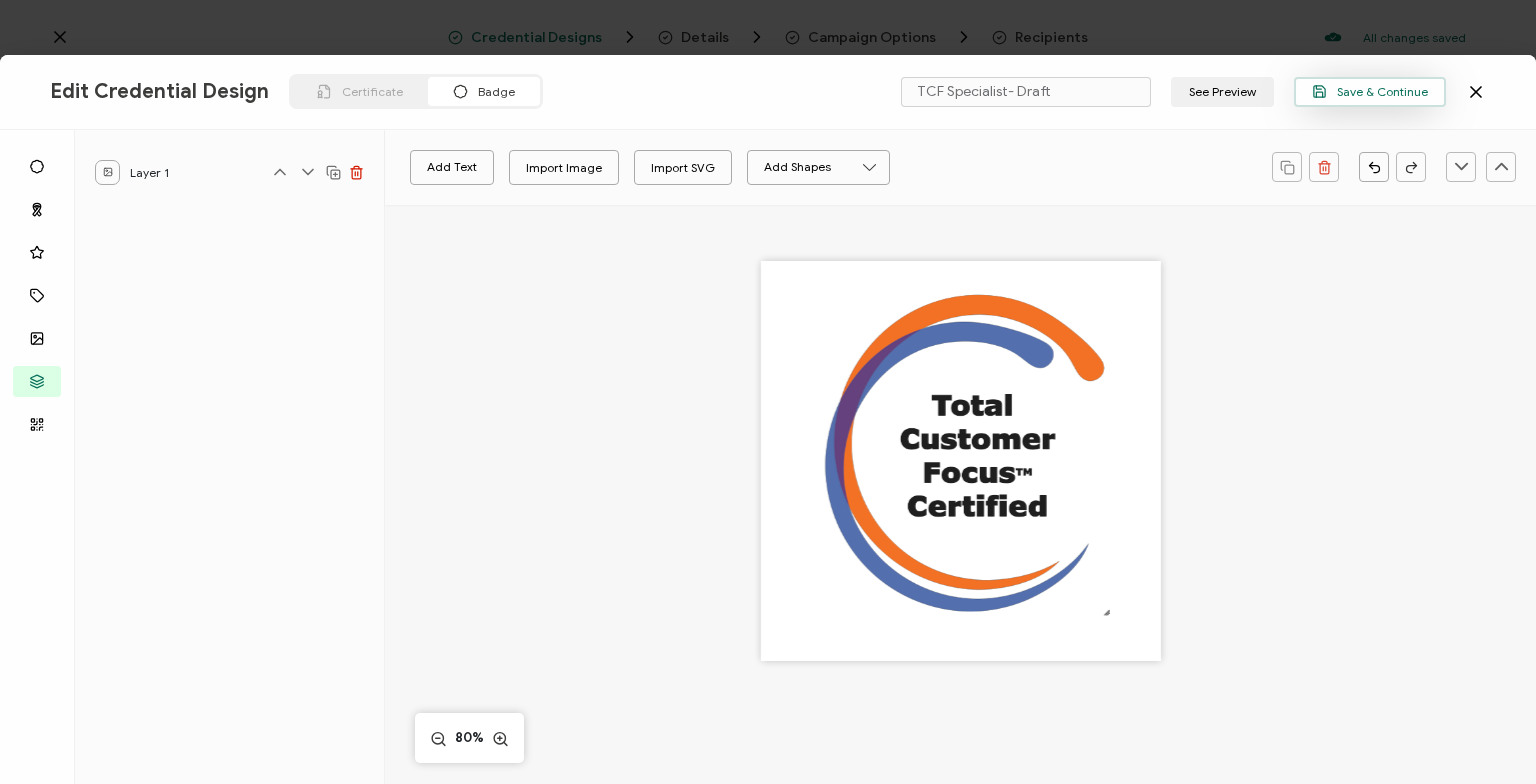 click on "Save & Continue" at bounding box center [1370, 91] 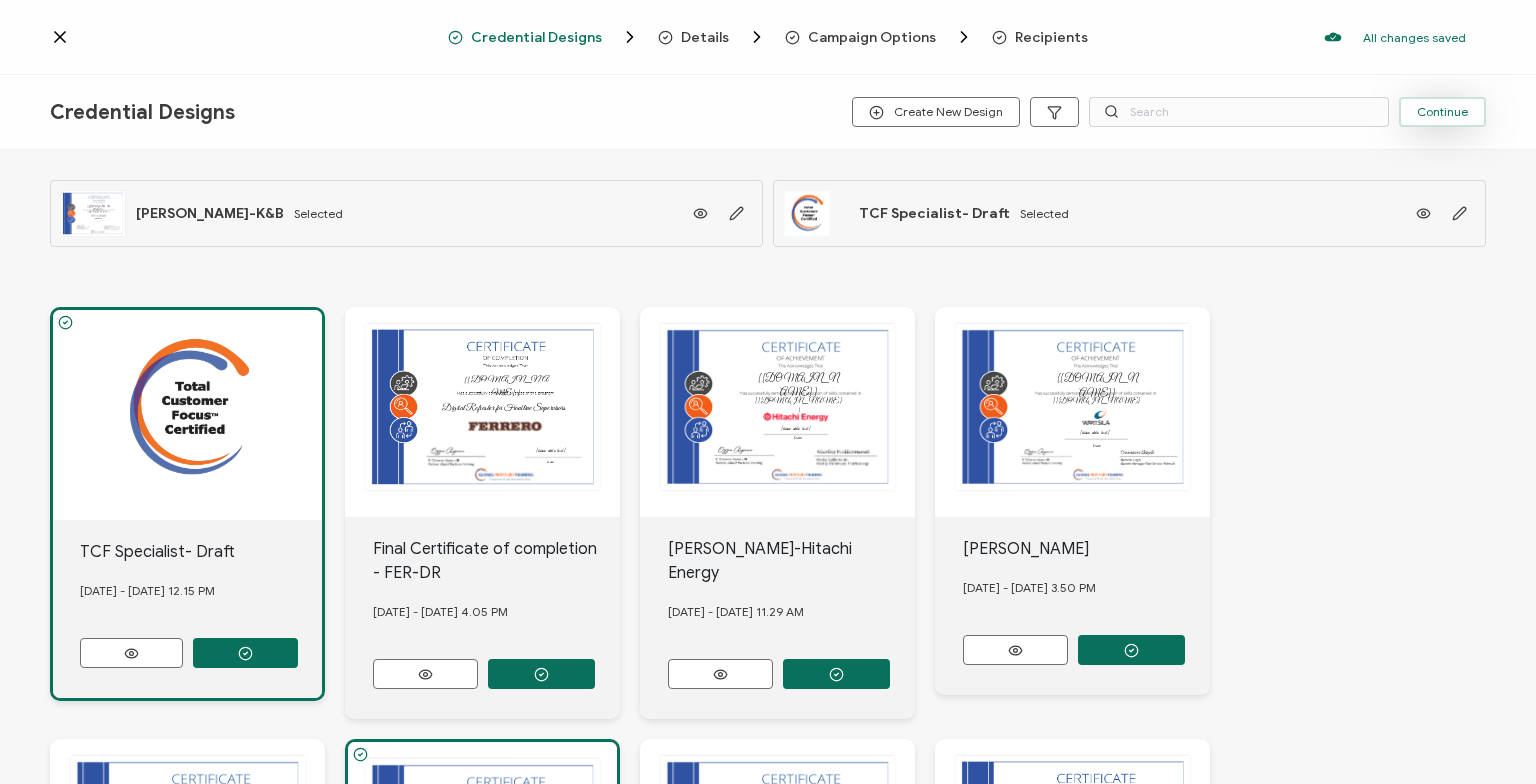 click on "Continue" at bounding box center [1442, 112] 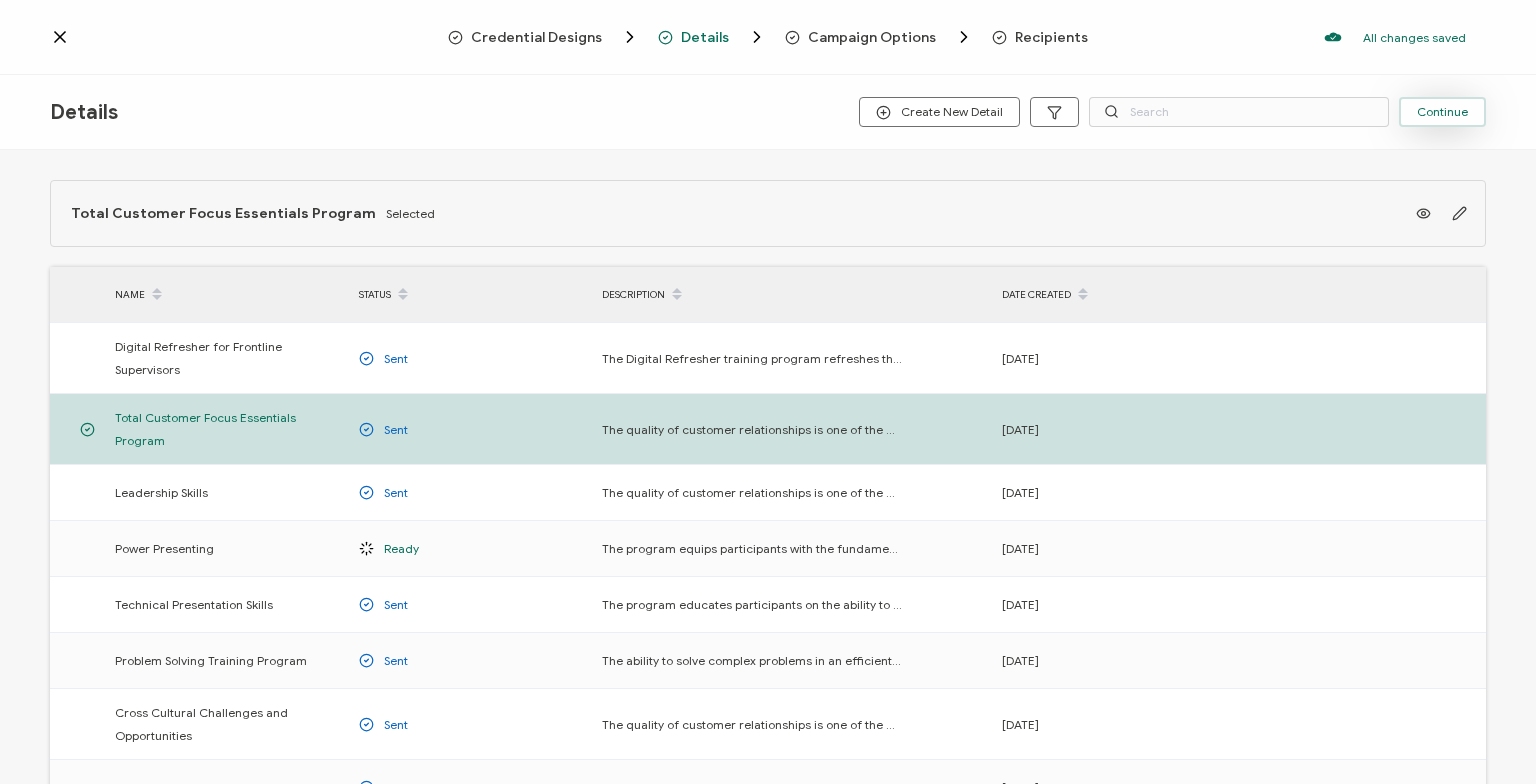 click on "Continue" at bounding box center (1442, 112) 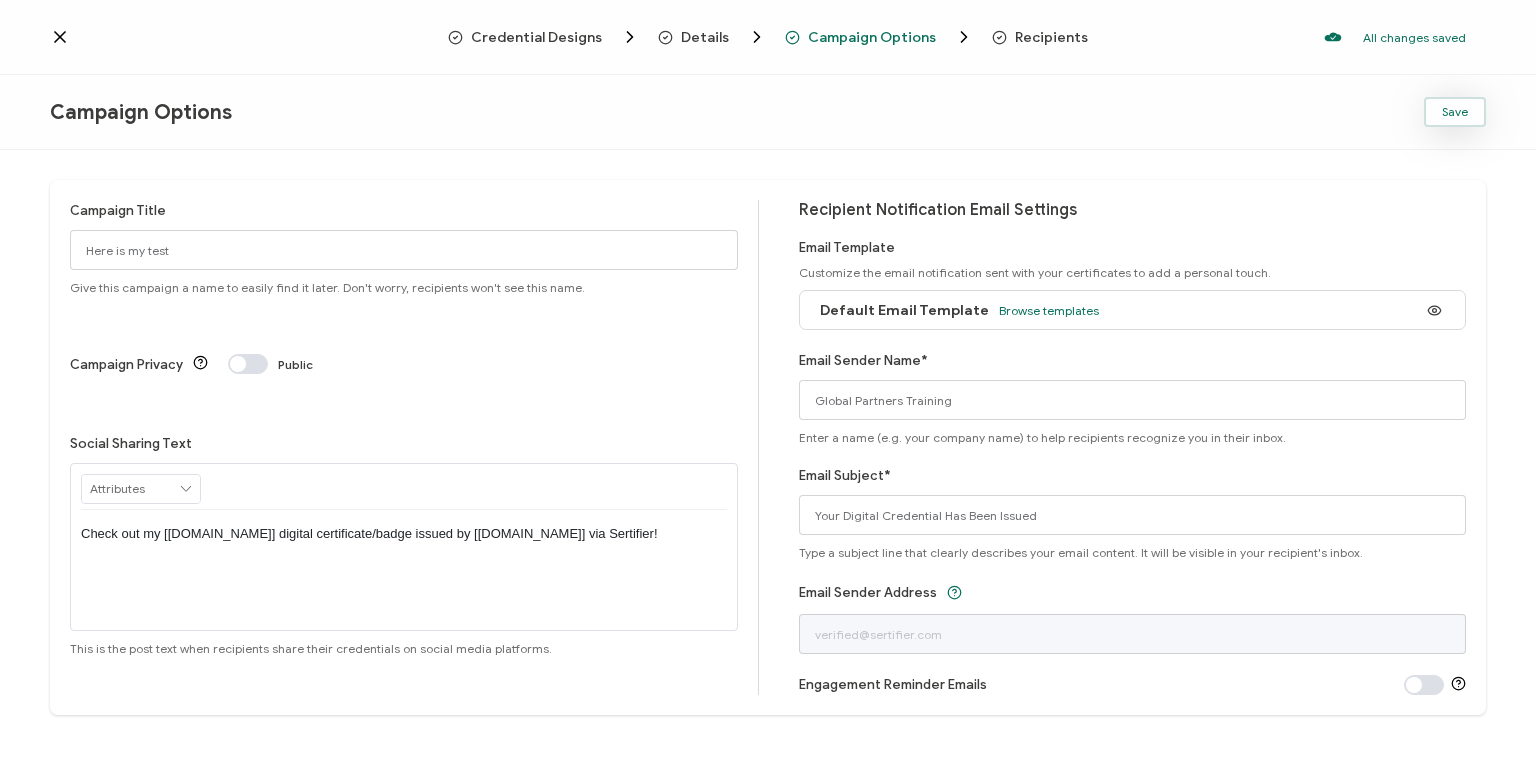 click on "Save" at bounding box center (1455, 112) 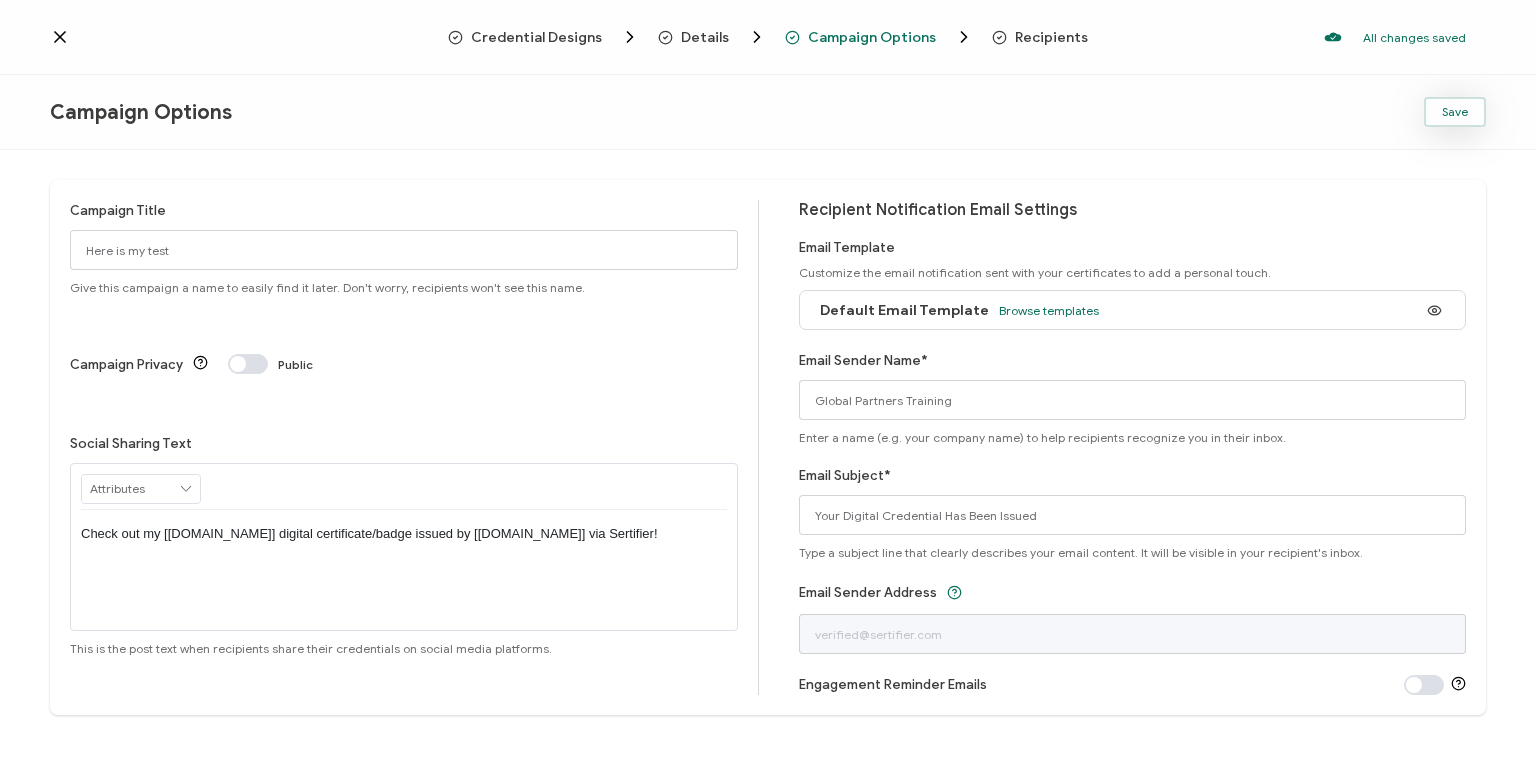 click on "Save" at bounding box center [1455, 112] 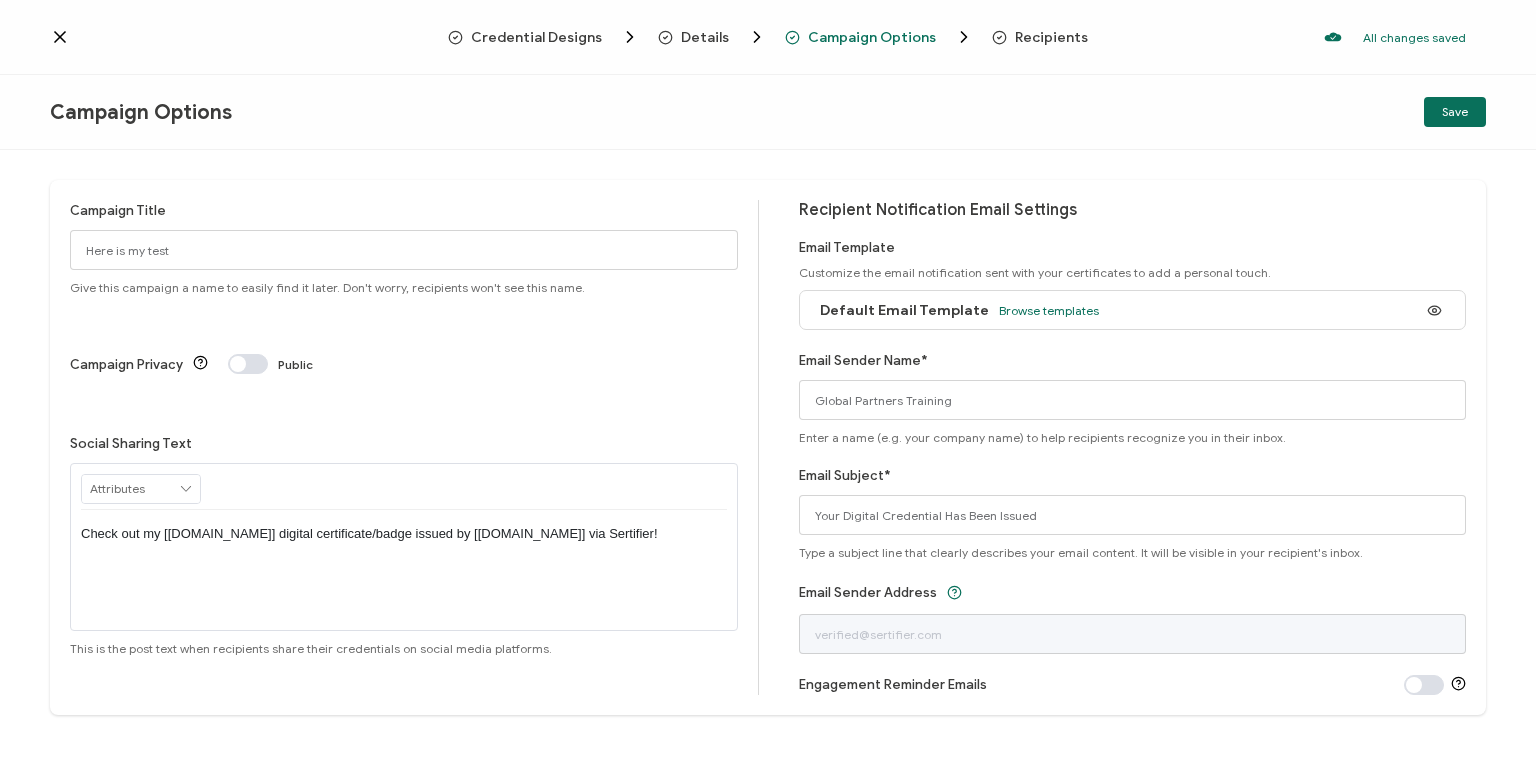 click on "Credential Designs" at bounding box center (536, 37) 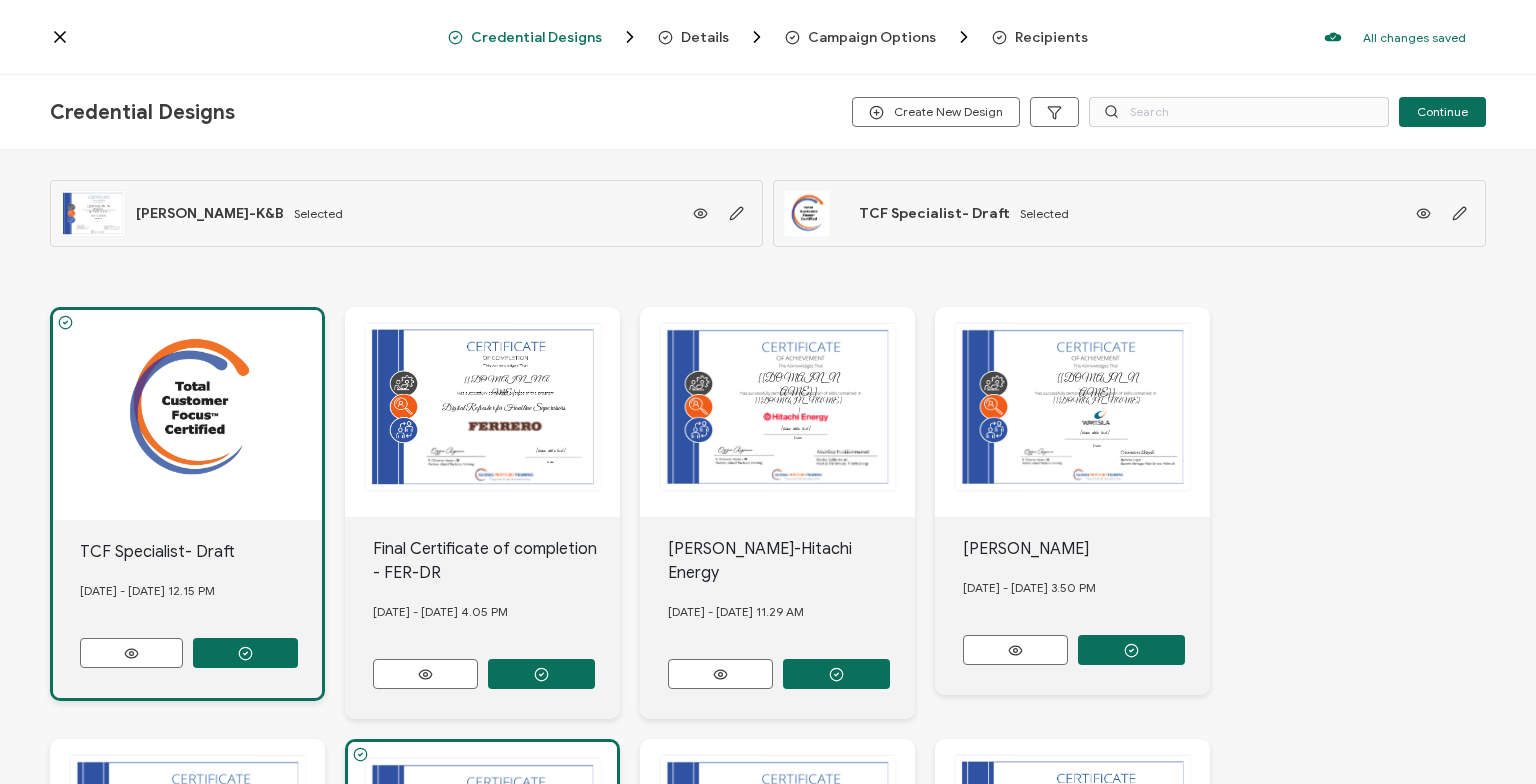 click 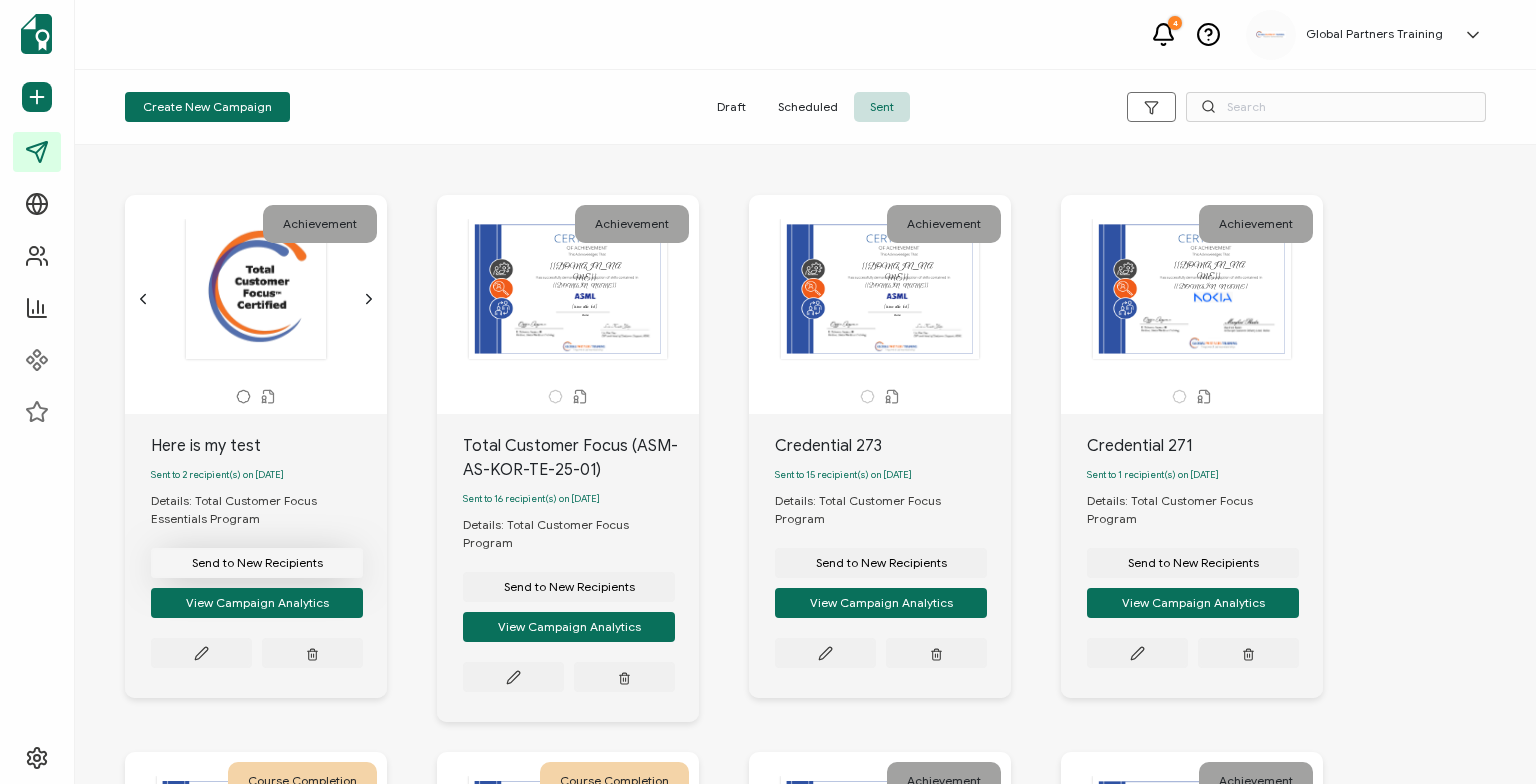 click on "Send to New Recipients" at bounding box center [257, 563] 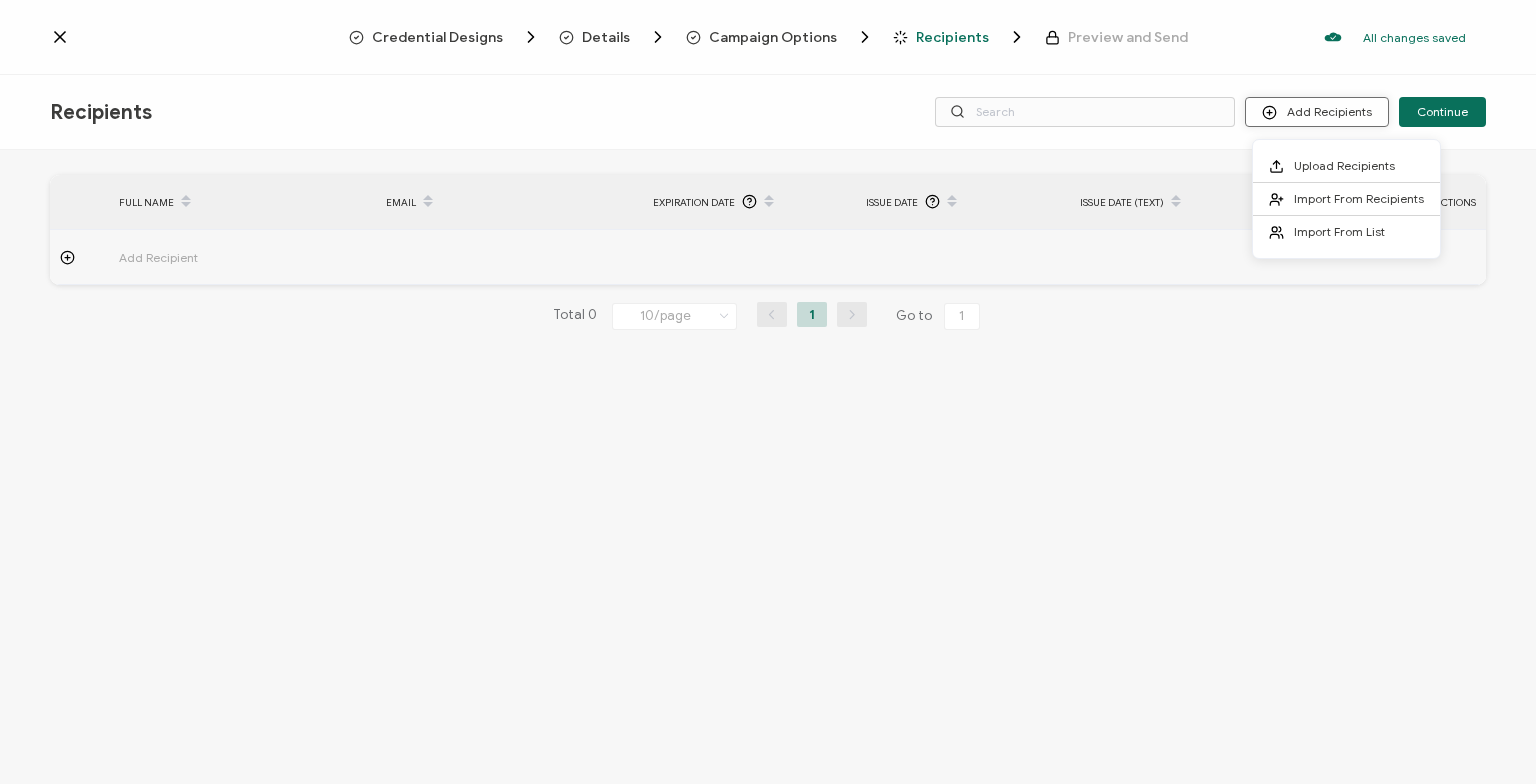 click 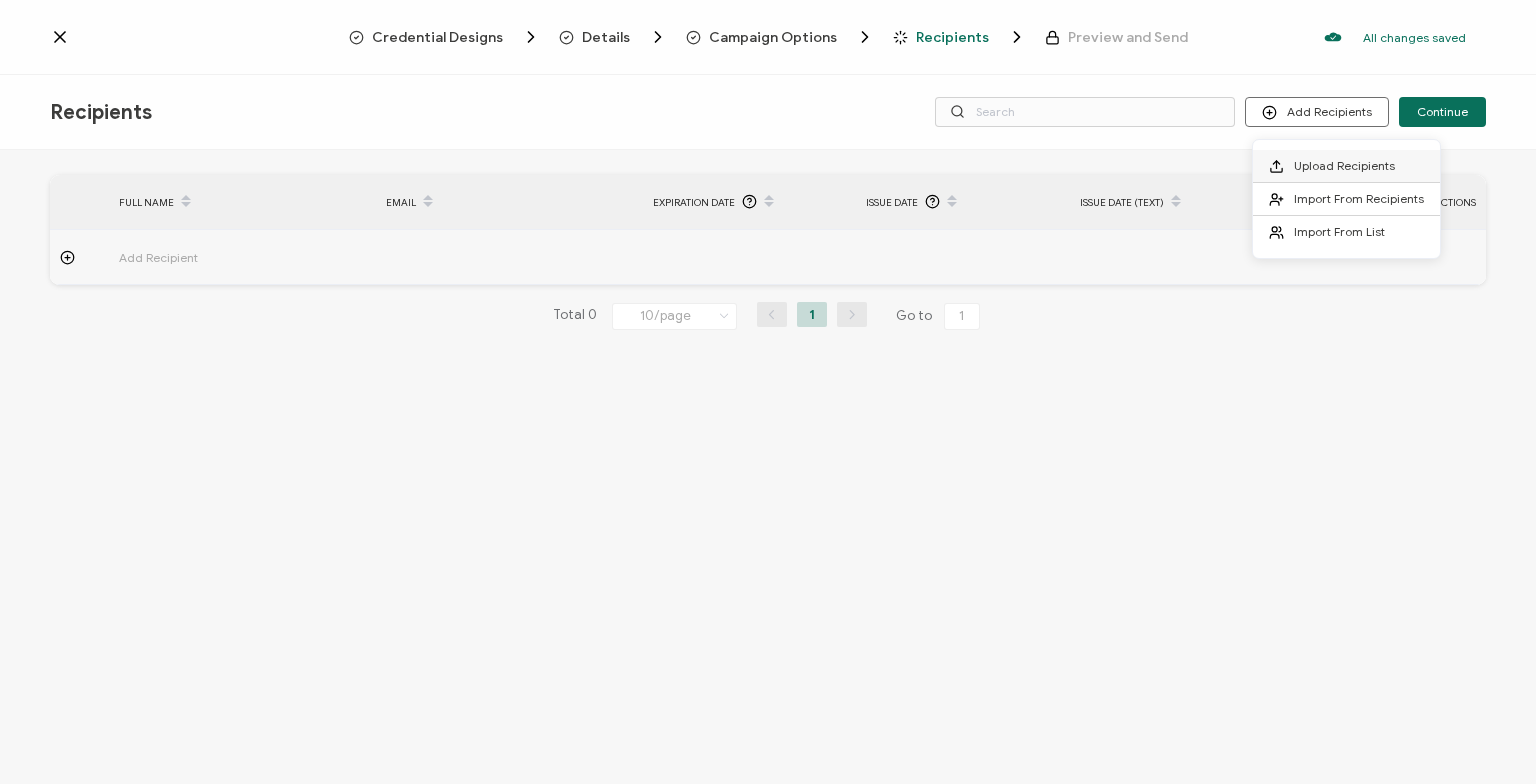 click on "Upload Recipients" at bounding box center (1344, 165) 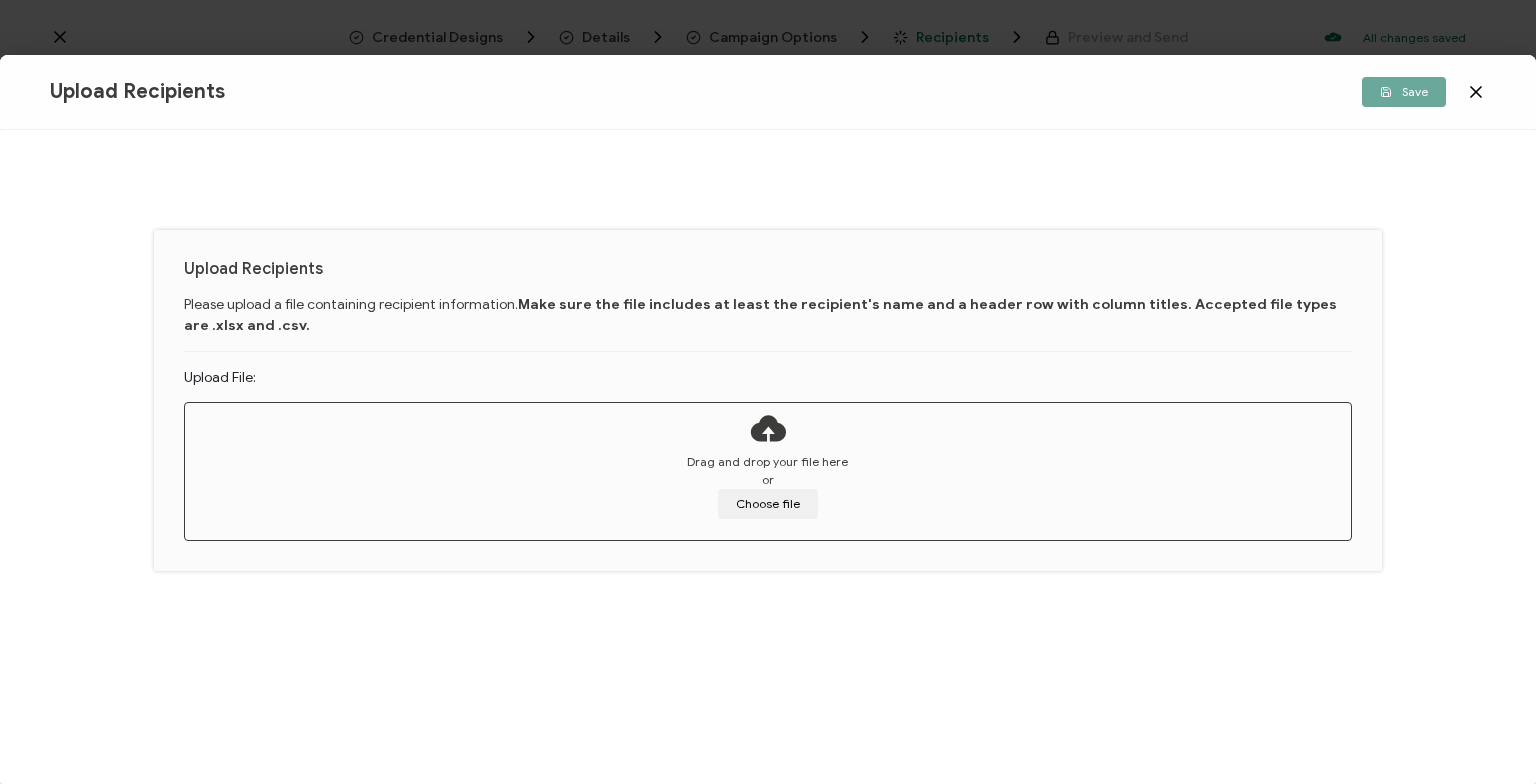 click 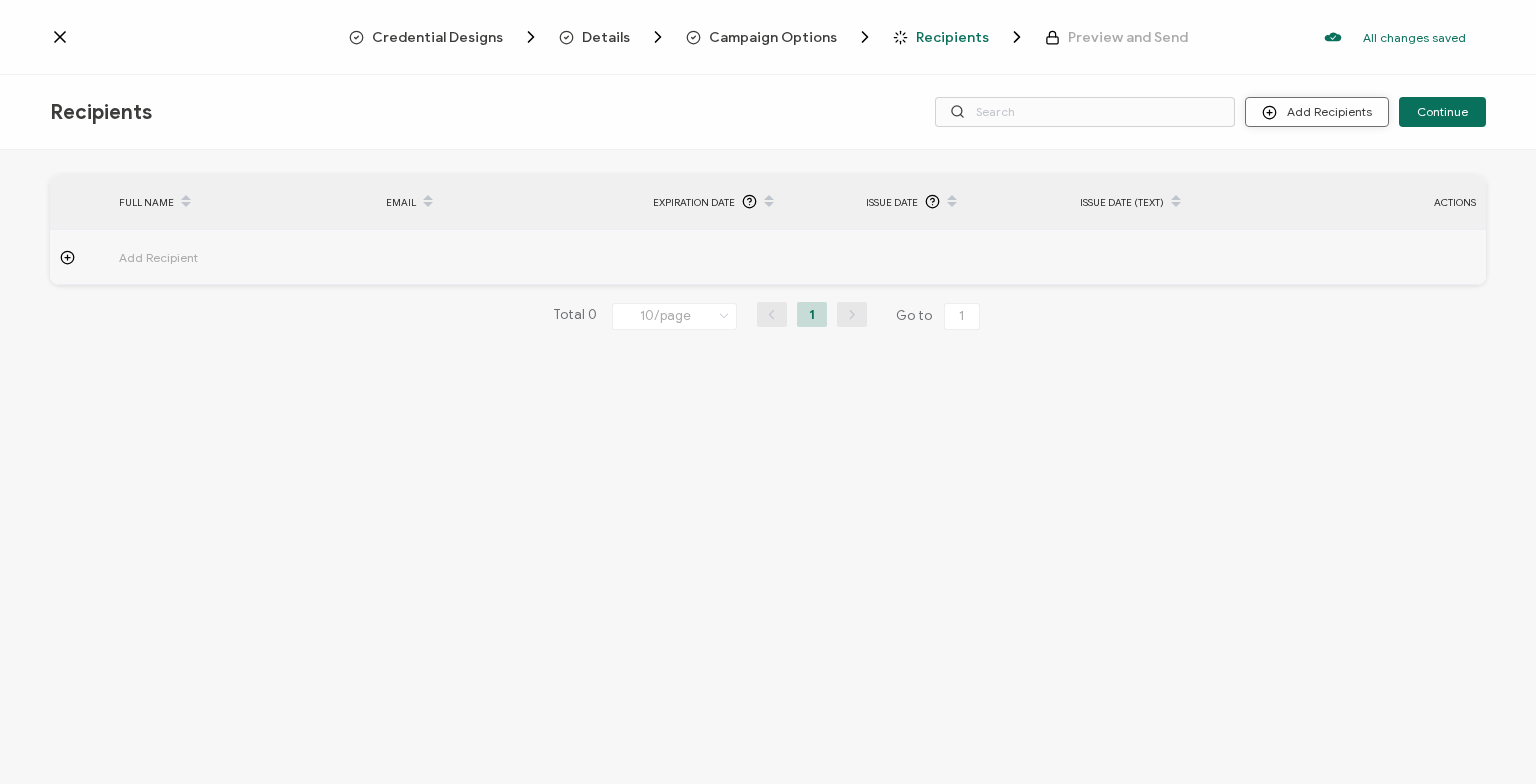 click on "Add Recipients" at bounding box center [1317, 112] 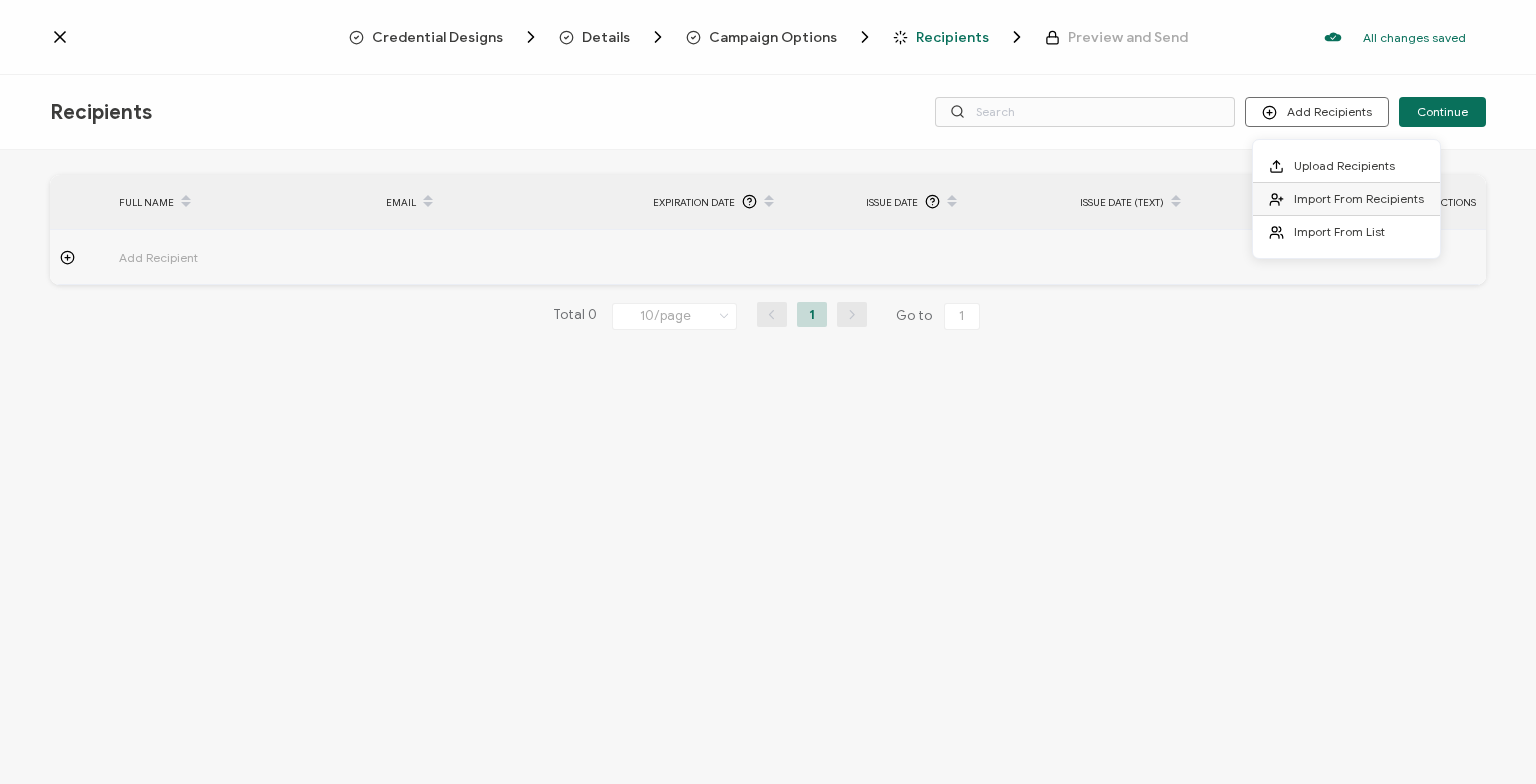 click on "Import From Recipients" at bounding box center (1359, 198) 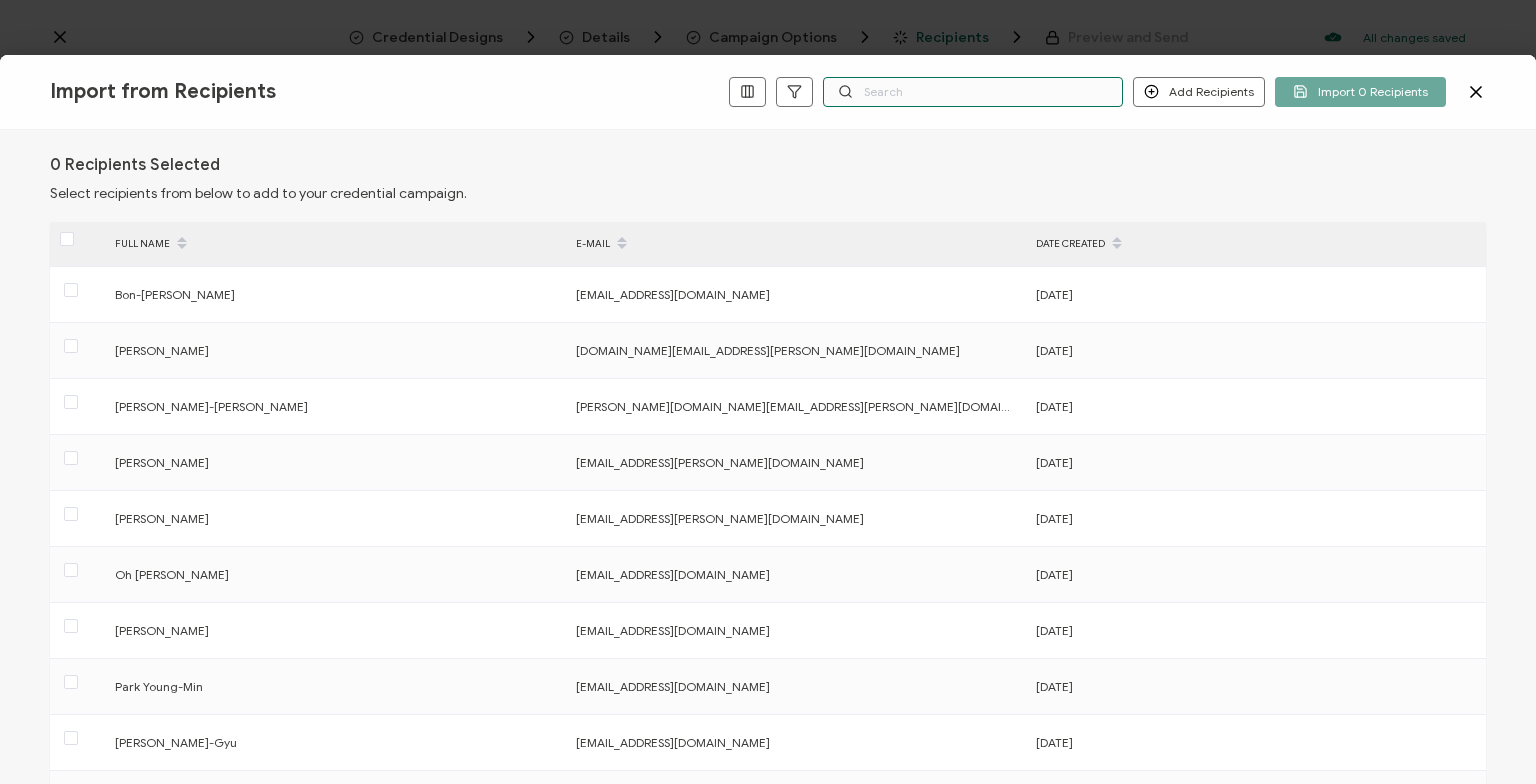 click at bounding box center (973, 92) 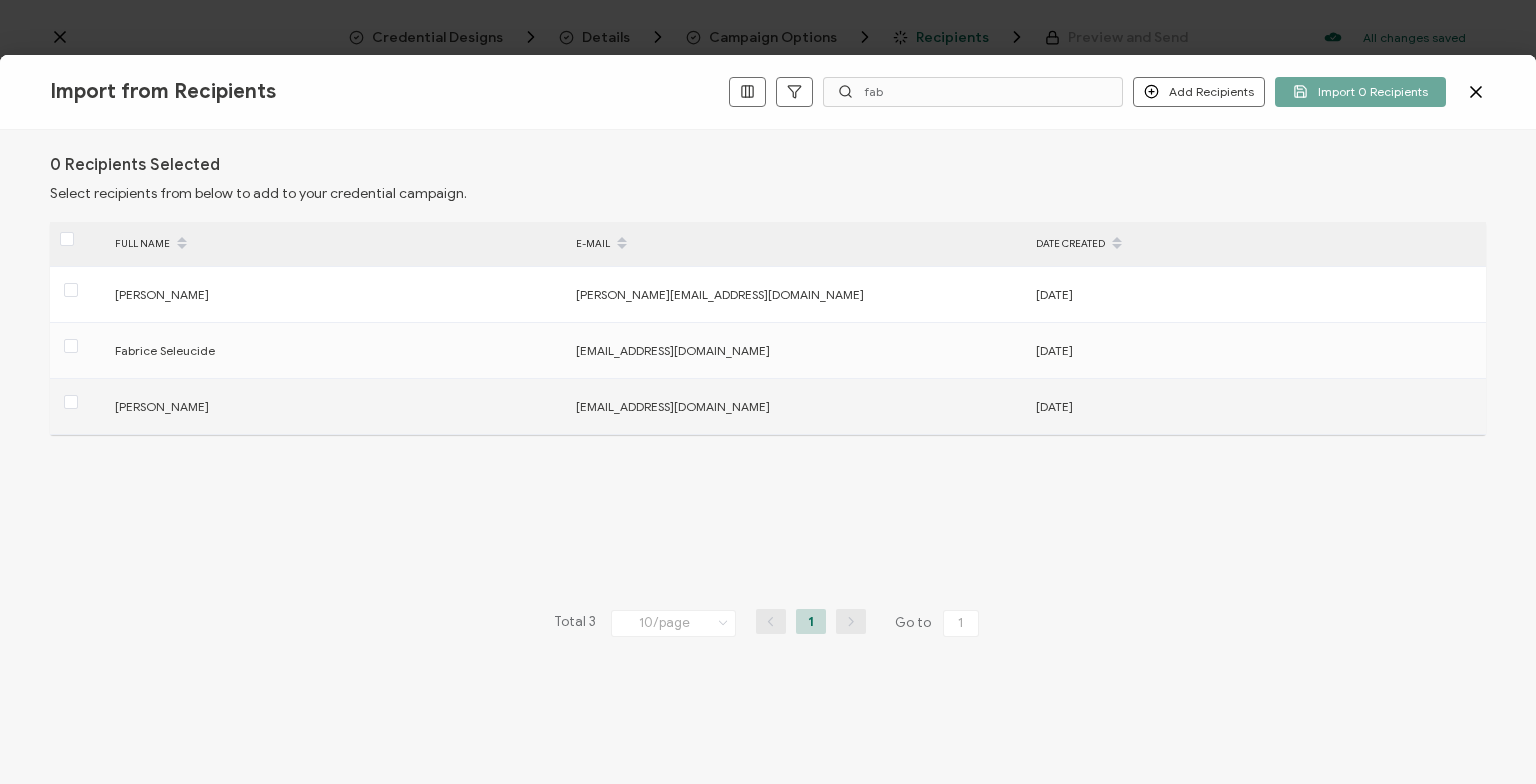 click at bounding box center [77, 406] 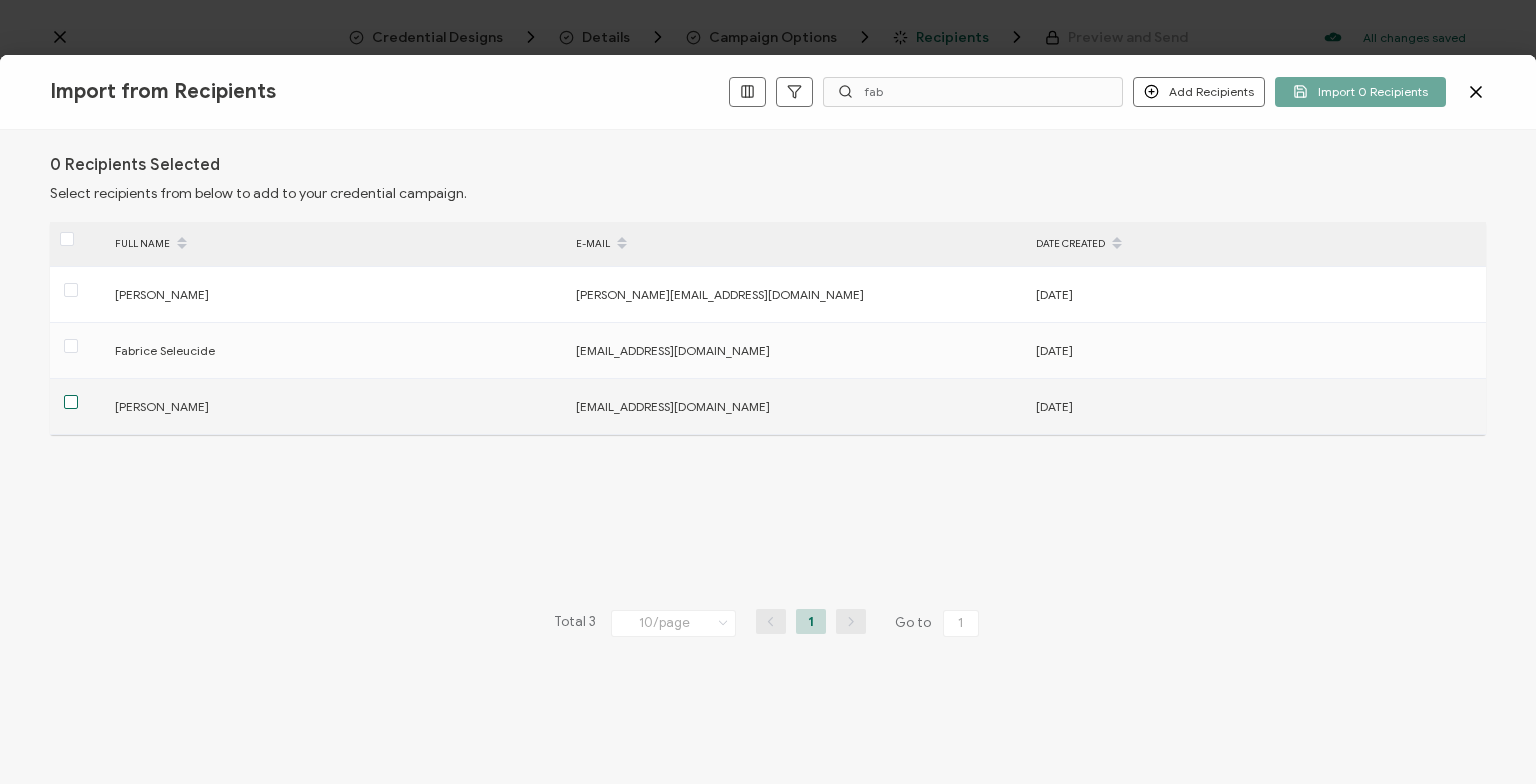 click at bounding box center (71, 402) 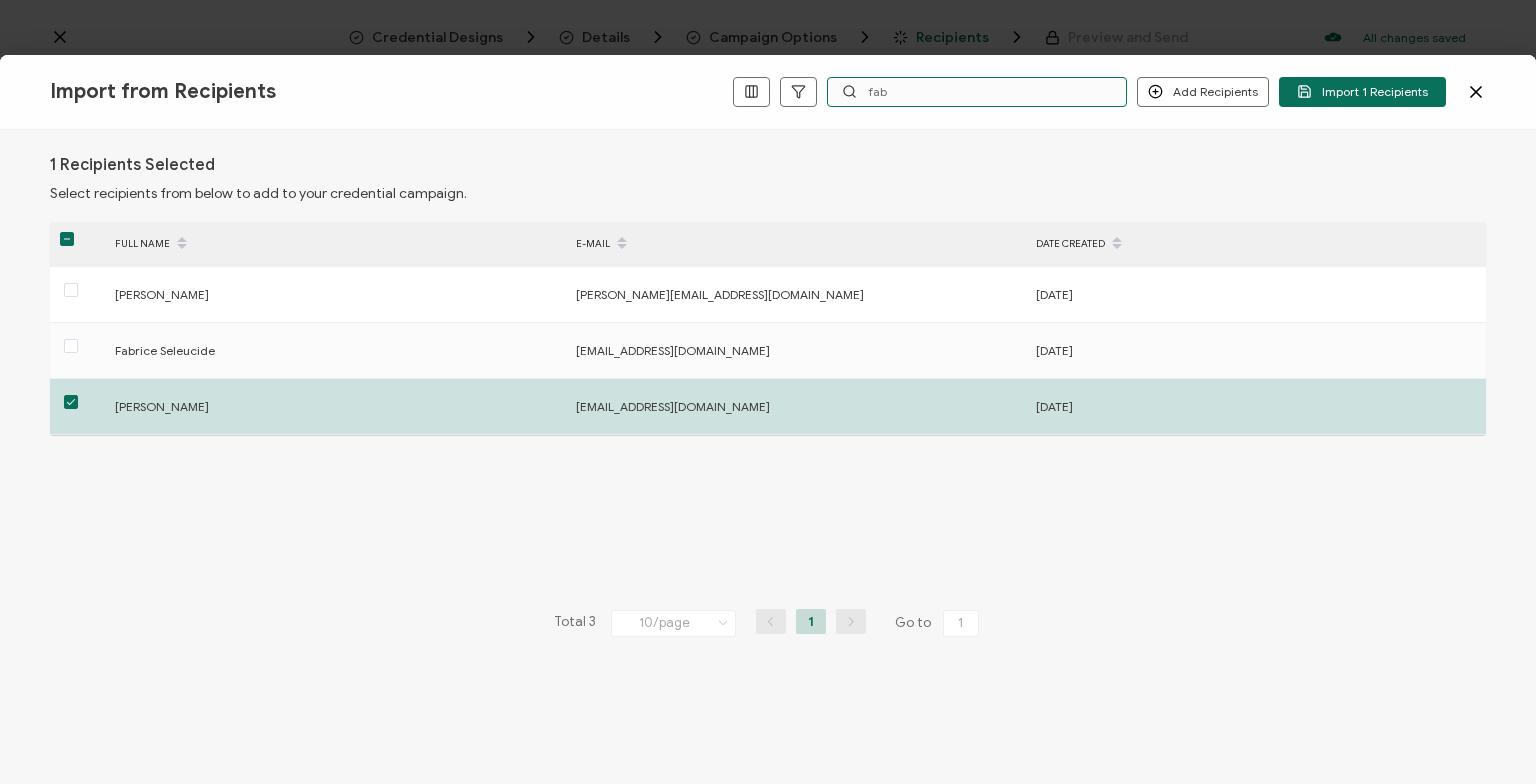 drag, startPoint x: 968, startPoint y: 93, endPoint x: 847, endPoint y: 86, distance: 121.20231 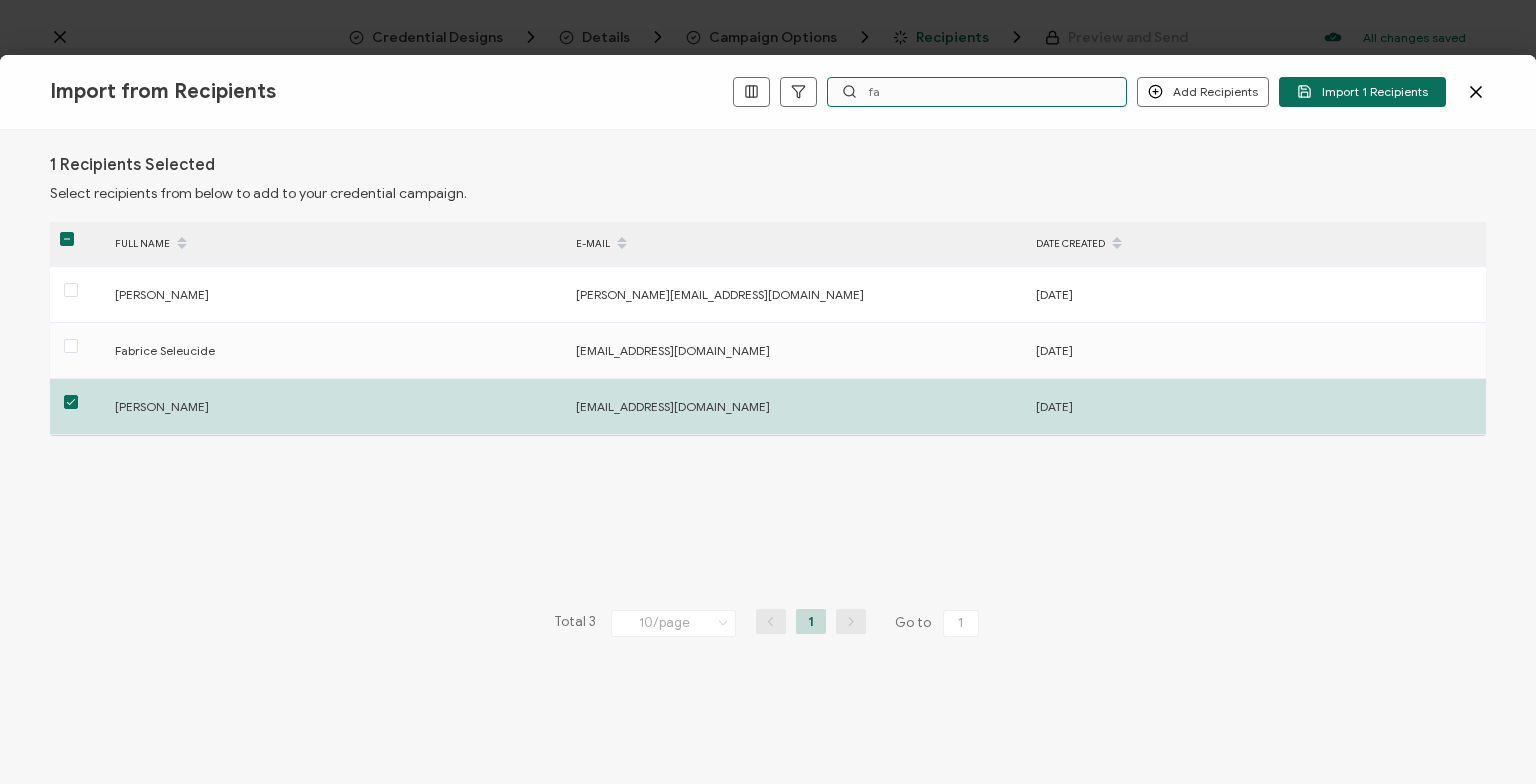 type on "f" 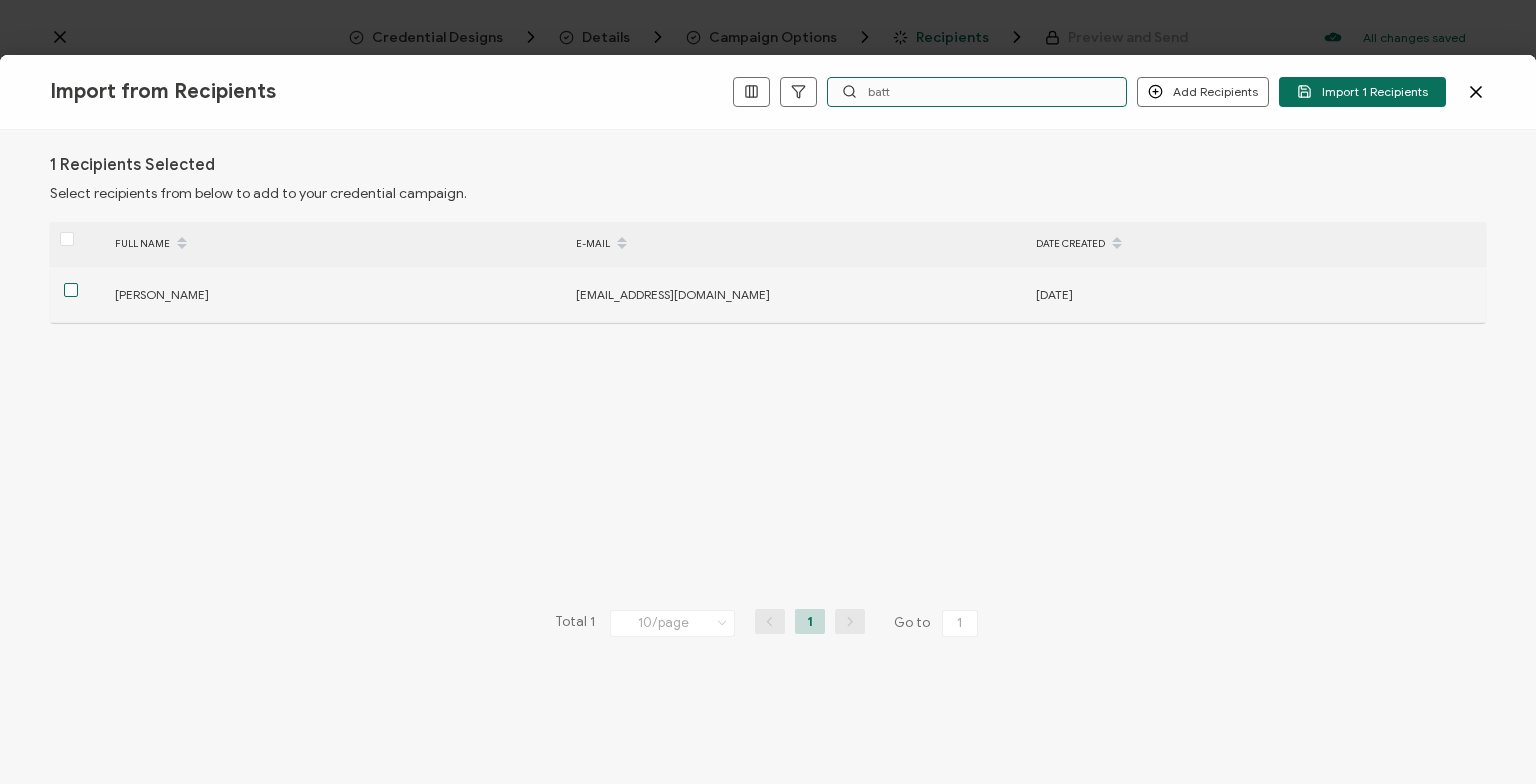 type on "batt" 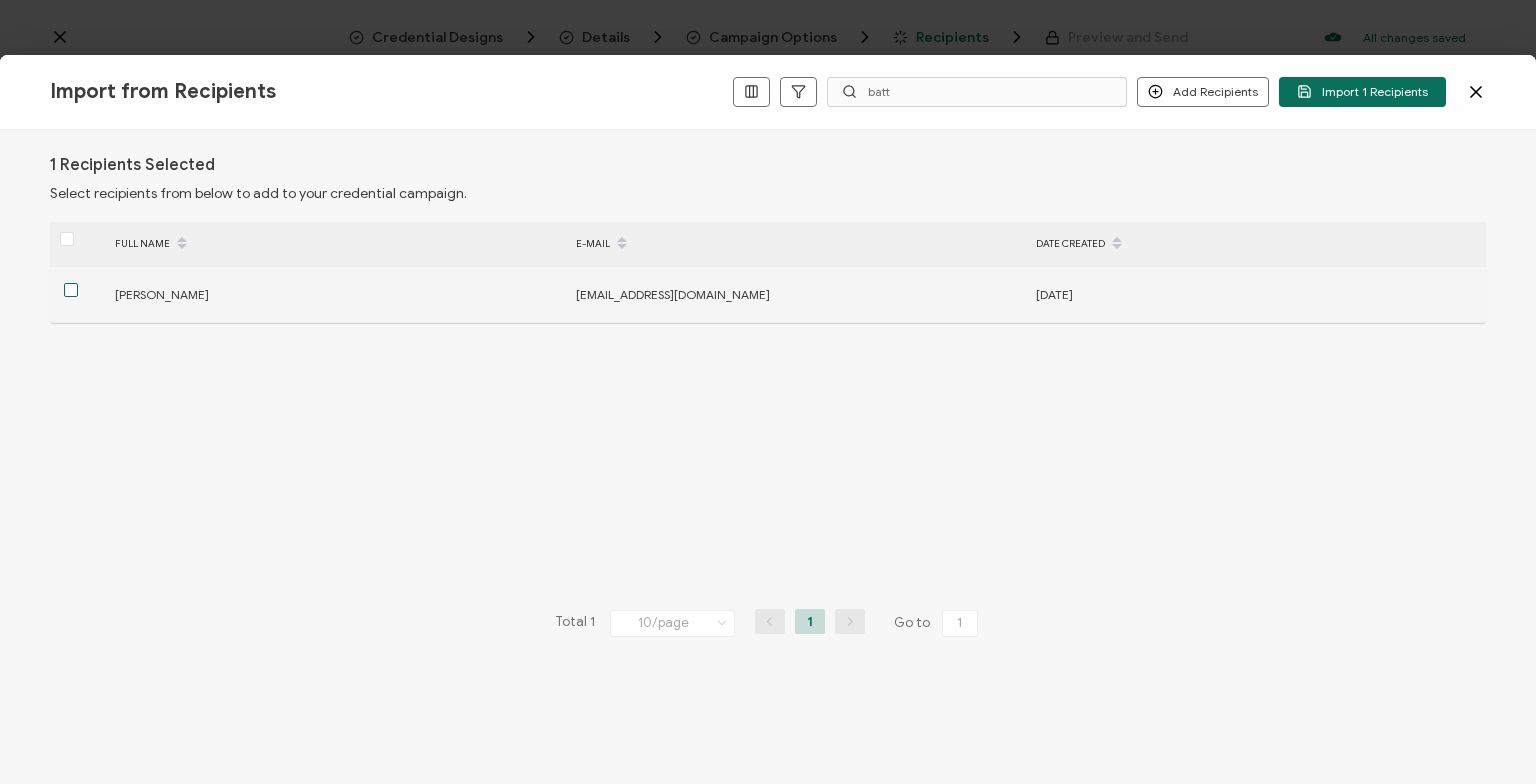 click at bounding box center (71, 290) 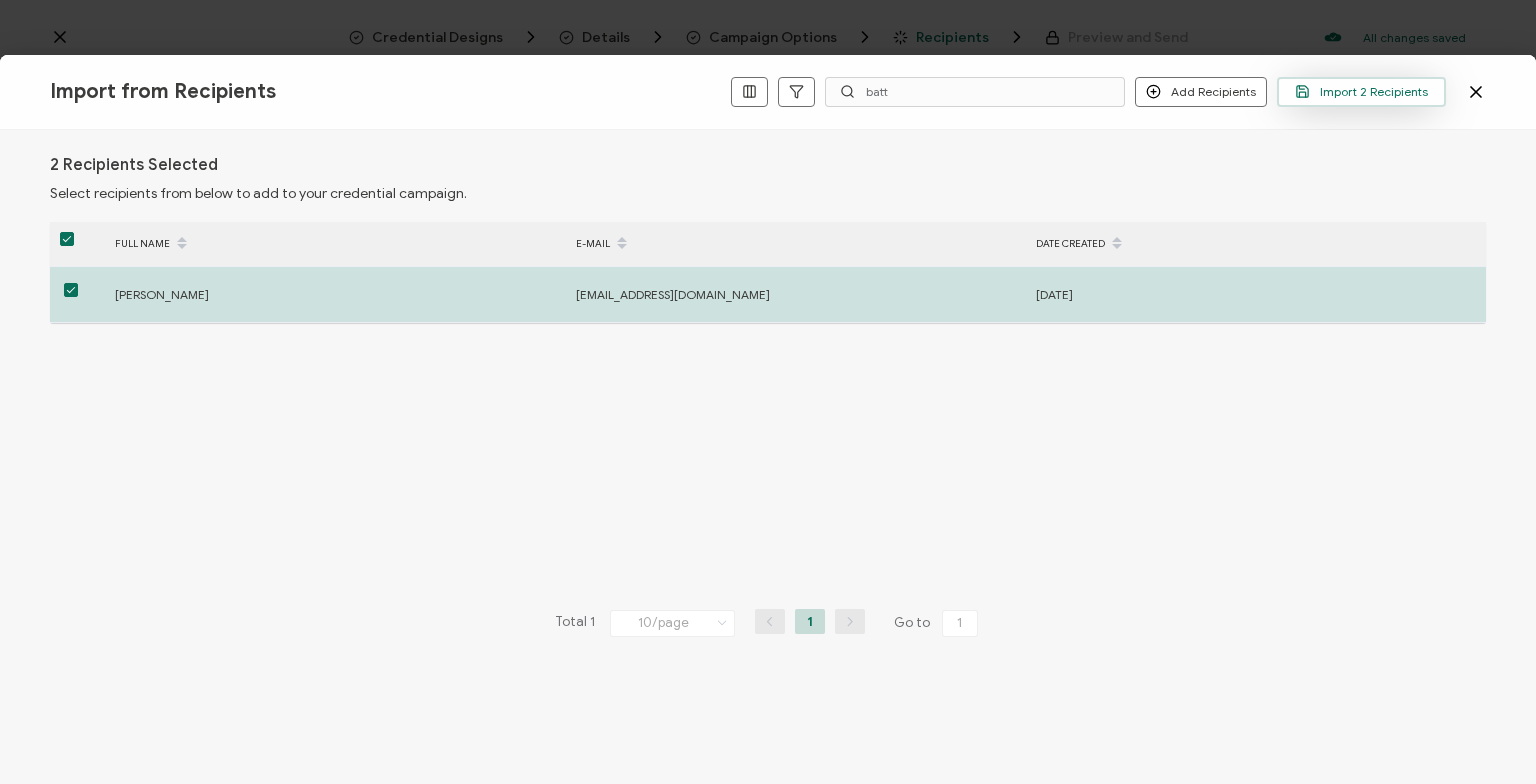 click on "Import 2 Recipients" at bounding box center (1361, 92) 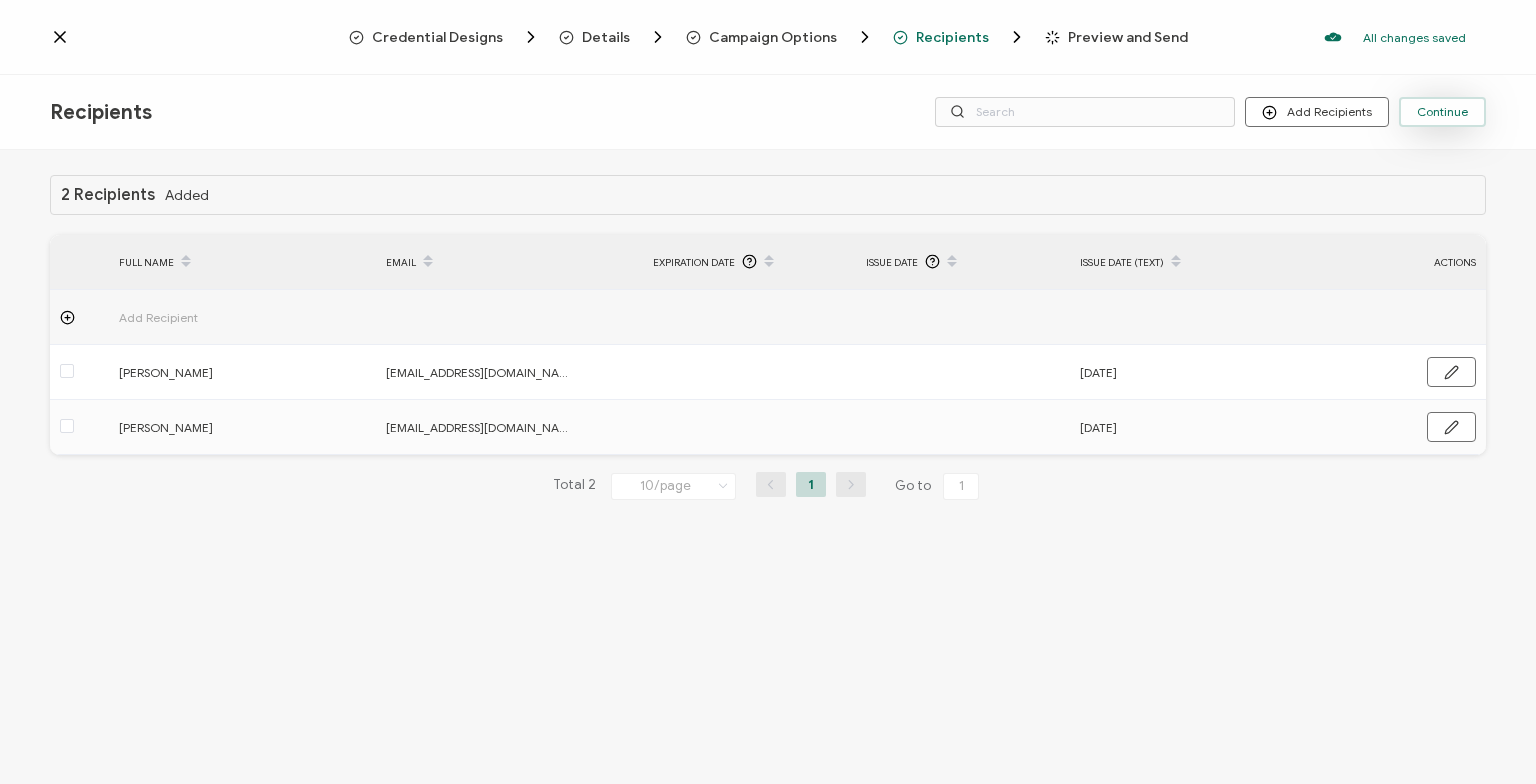 click on "Continue" at bounding box center [1442, 112] 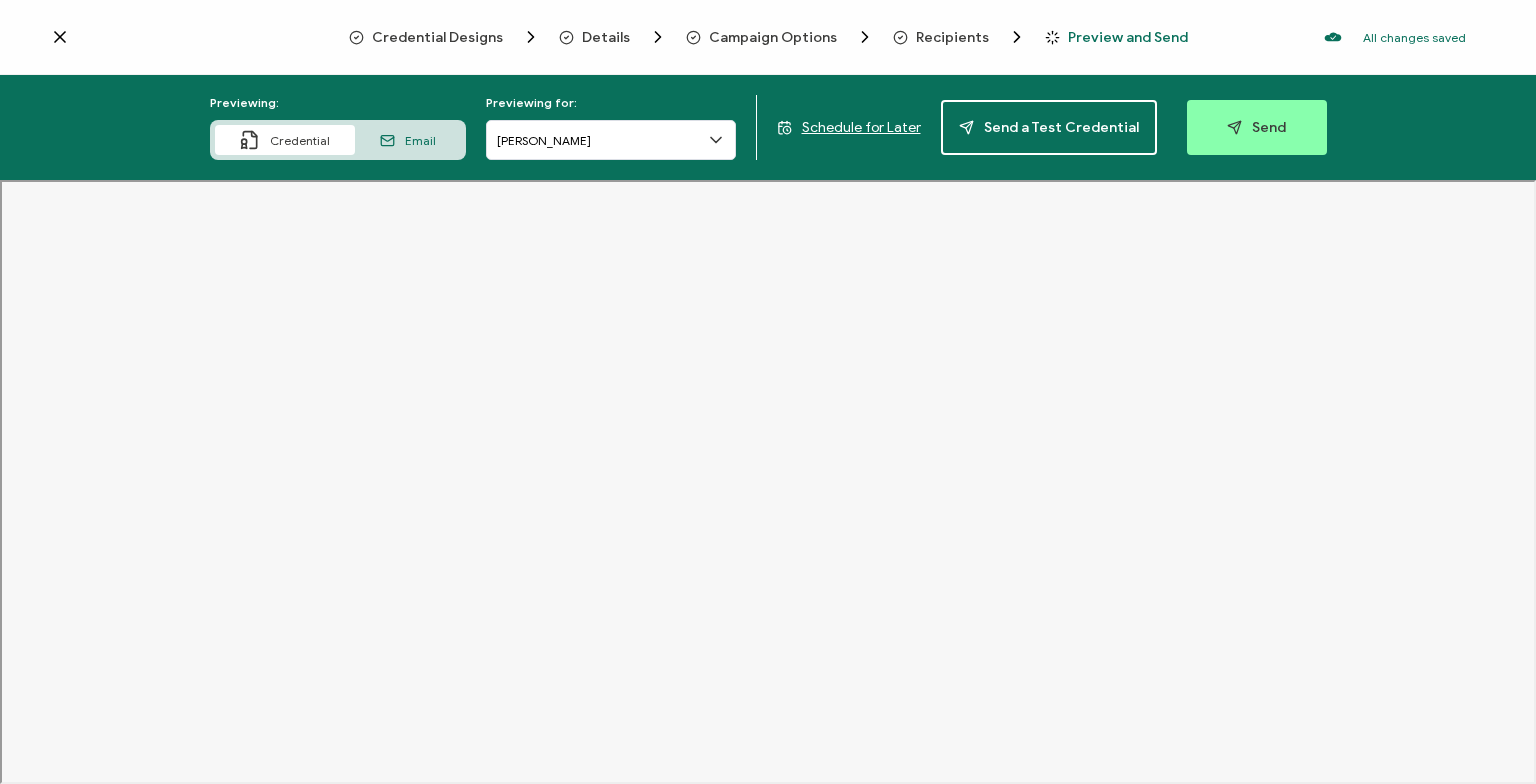 click on "Email" at bounding box center [408, 140] 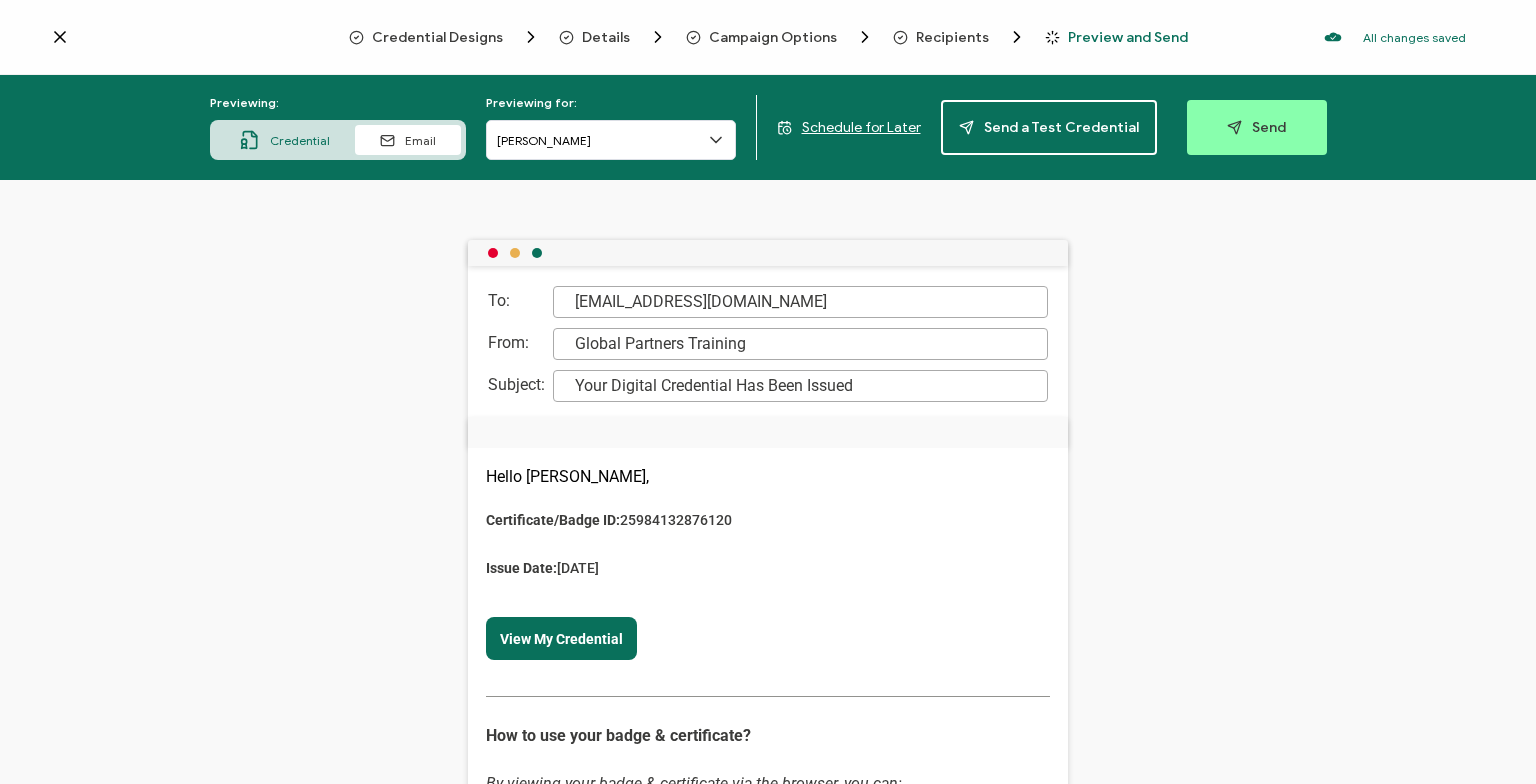 click on "Credential" at bounding box center [285, 140] 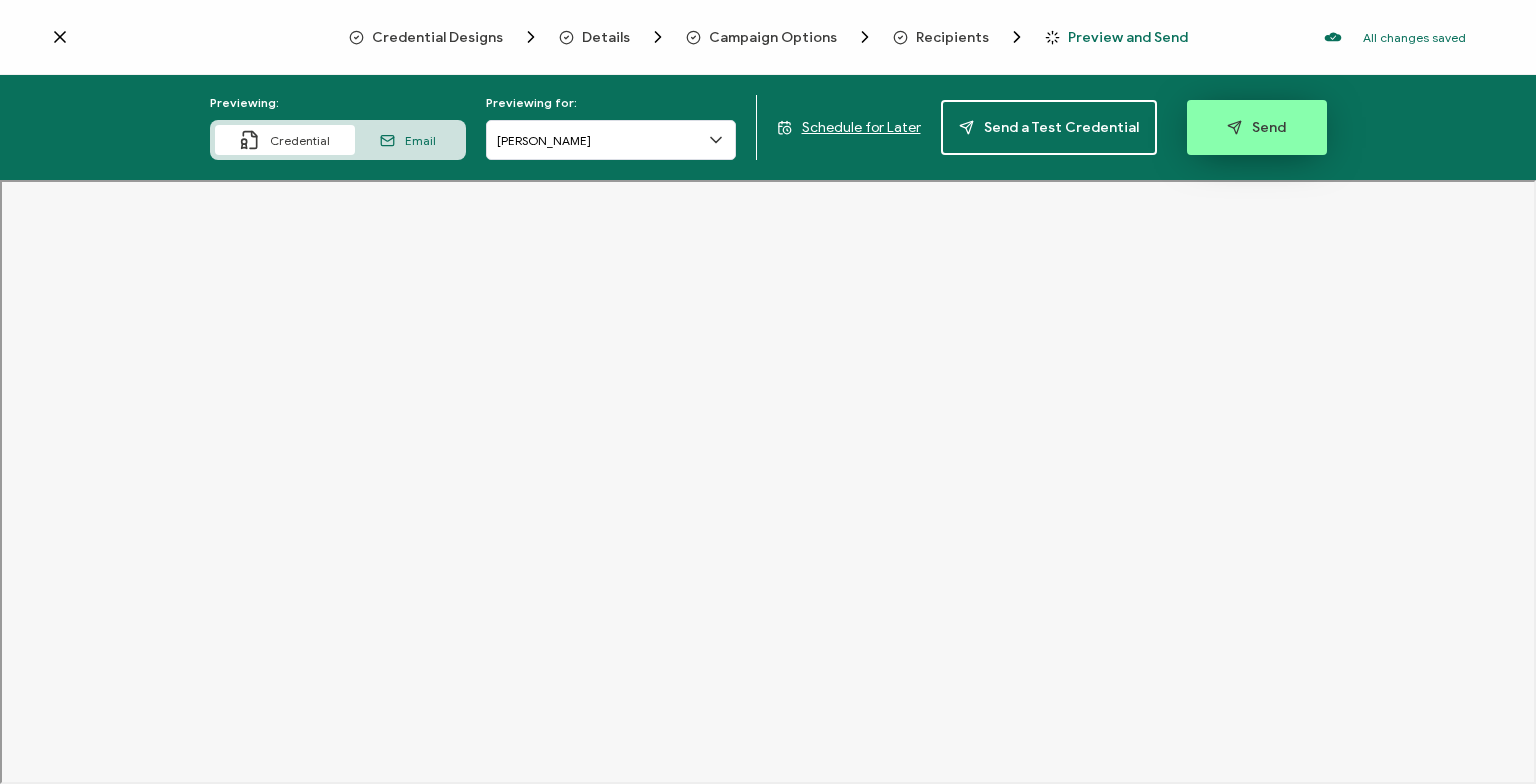 click on "Send" at bounding box center (1257, 127) 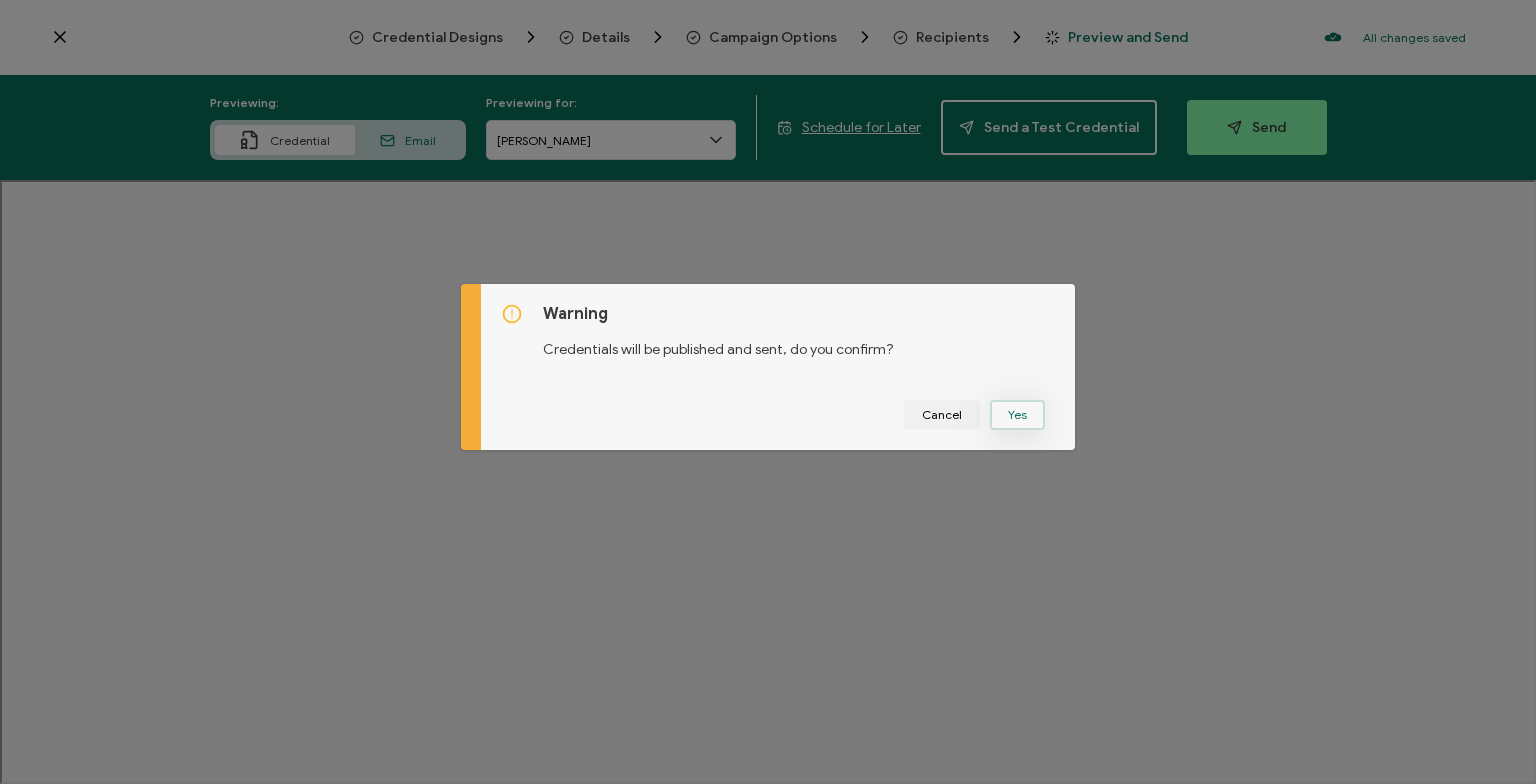click on "Yes" at bounding box center [1017, 415] 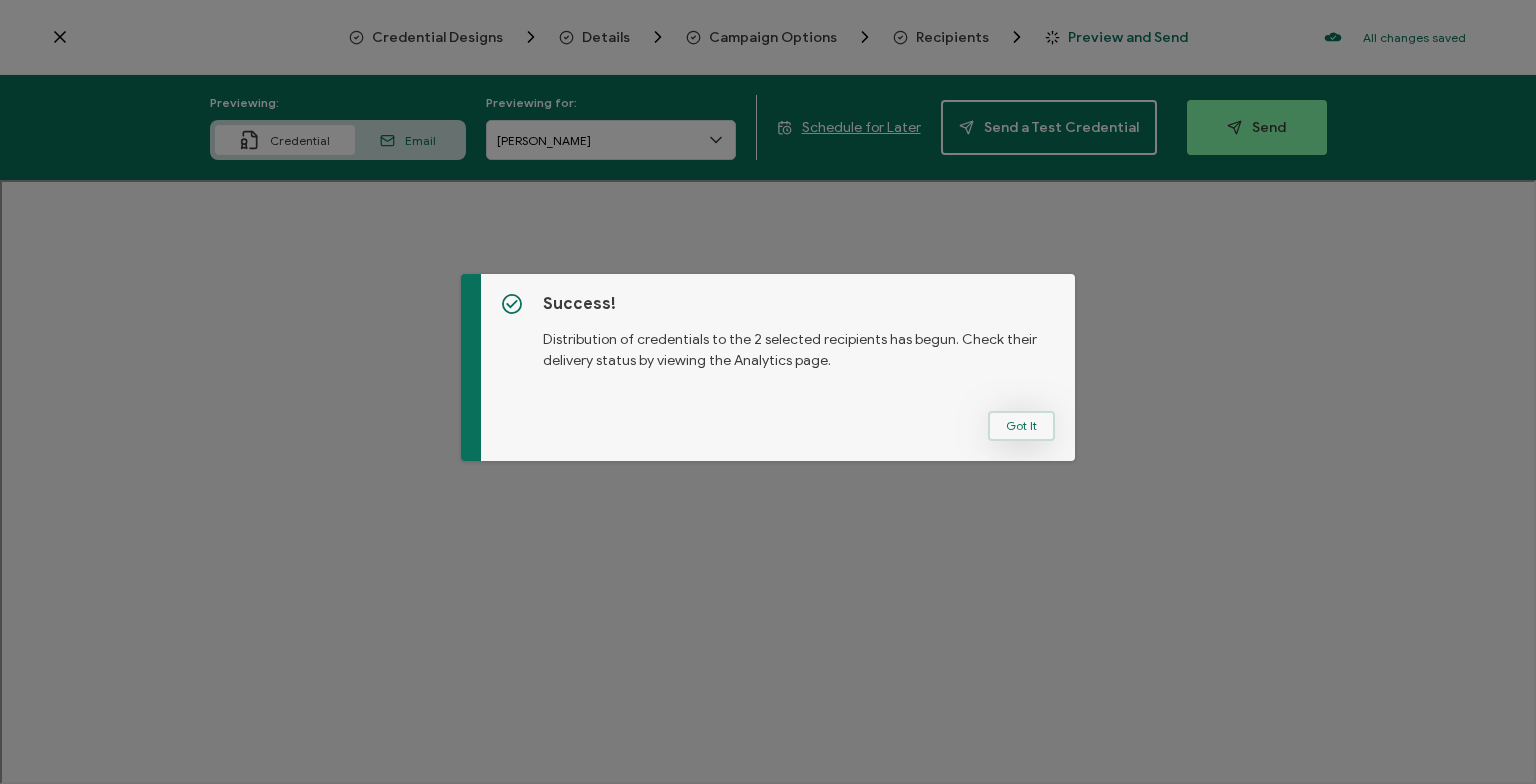 click on "Got It" at bounding box center [1021, 426] 